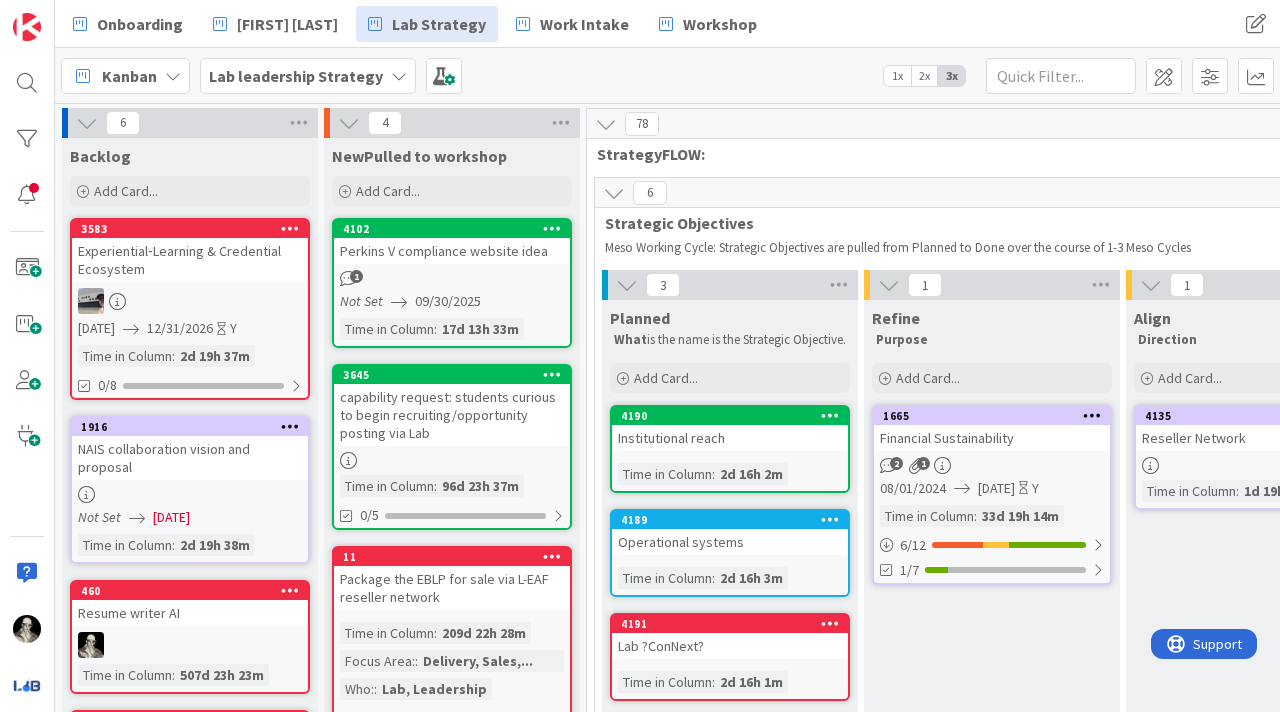 scroll, scrollTop: 0, scrollLeft: 0, axis: both 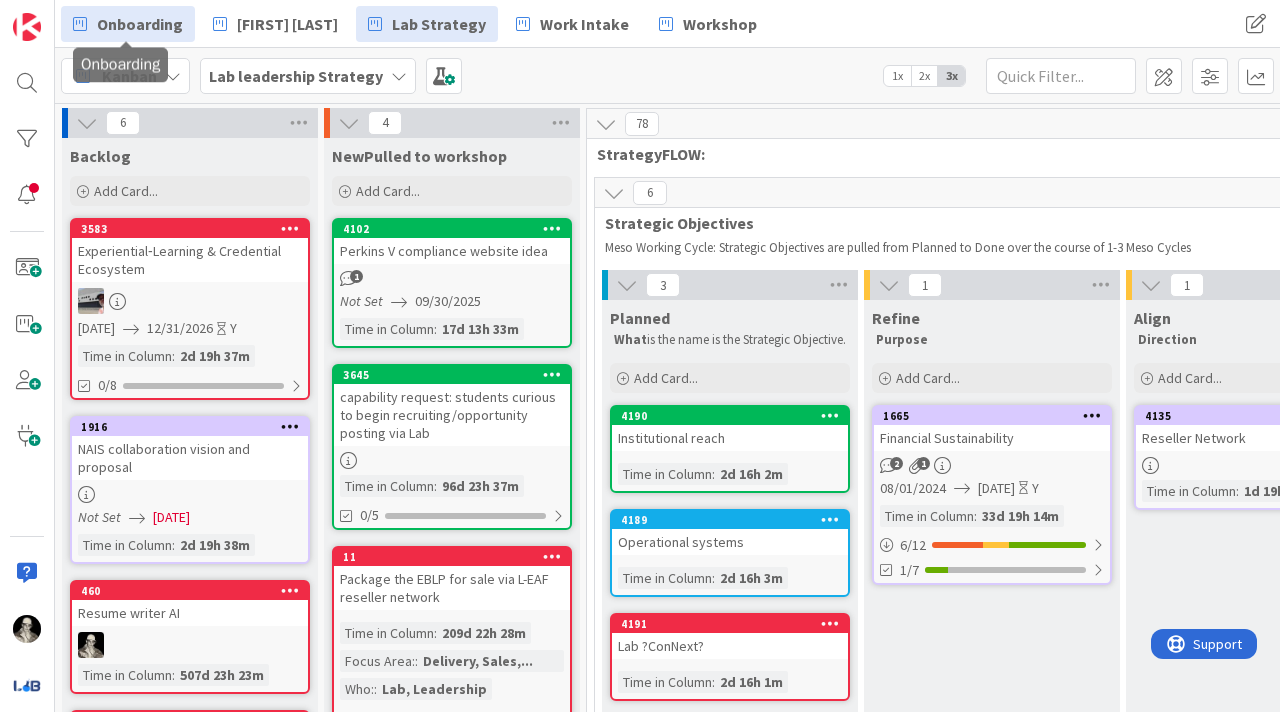 click on "Onboarding" at bounding box center (140, 24) 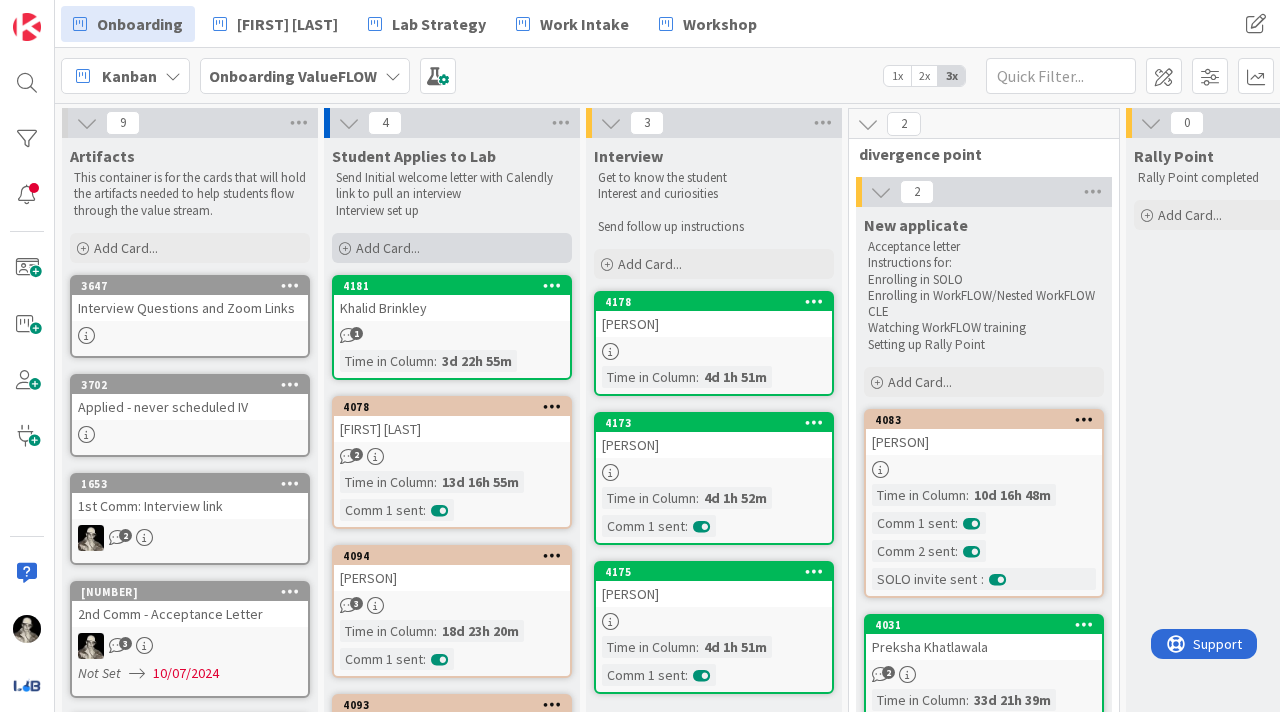 scroll, scrollTop: 0, scrollLeft: 0, axis: both 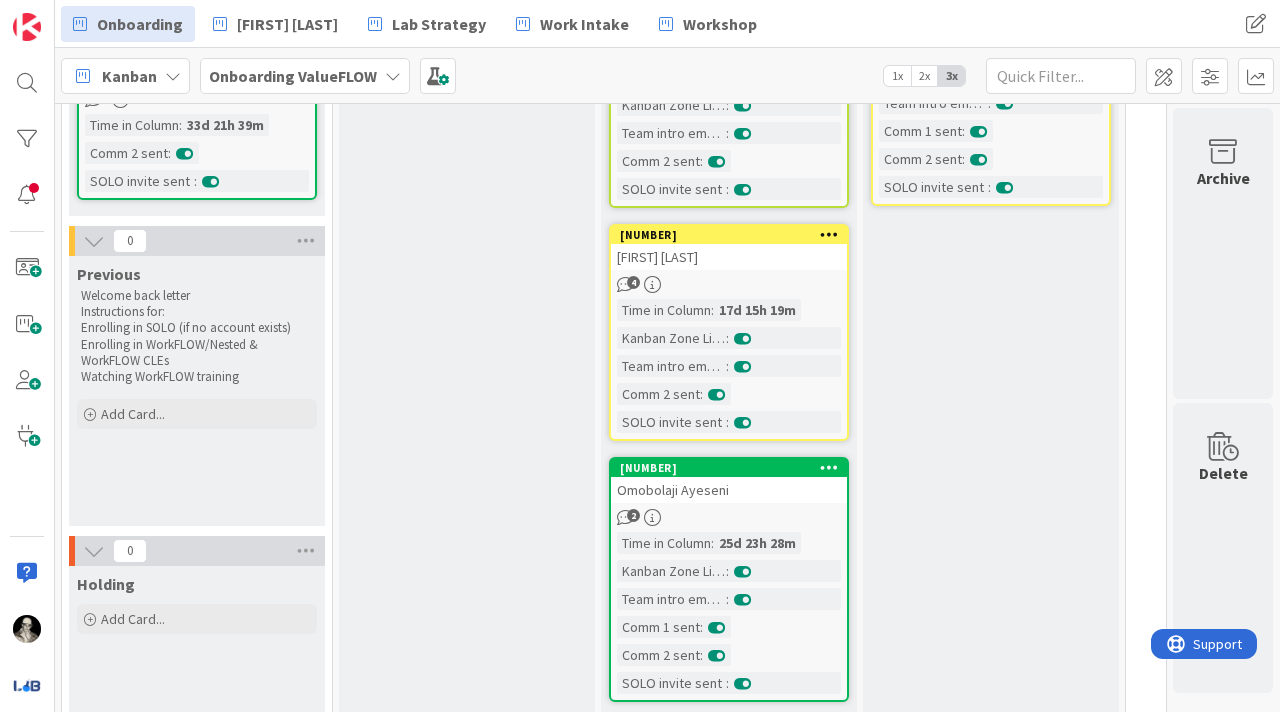 click on "[FIRST] [LAST]" at bounding box center [729, 257] 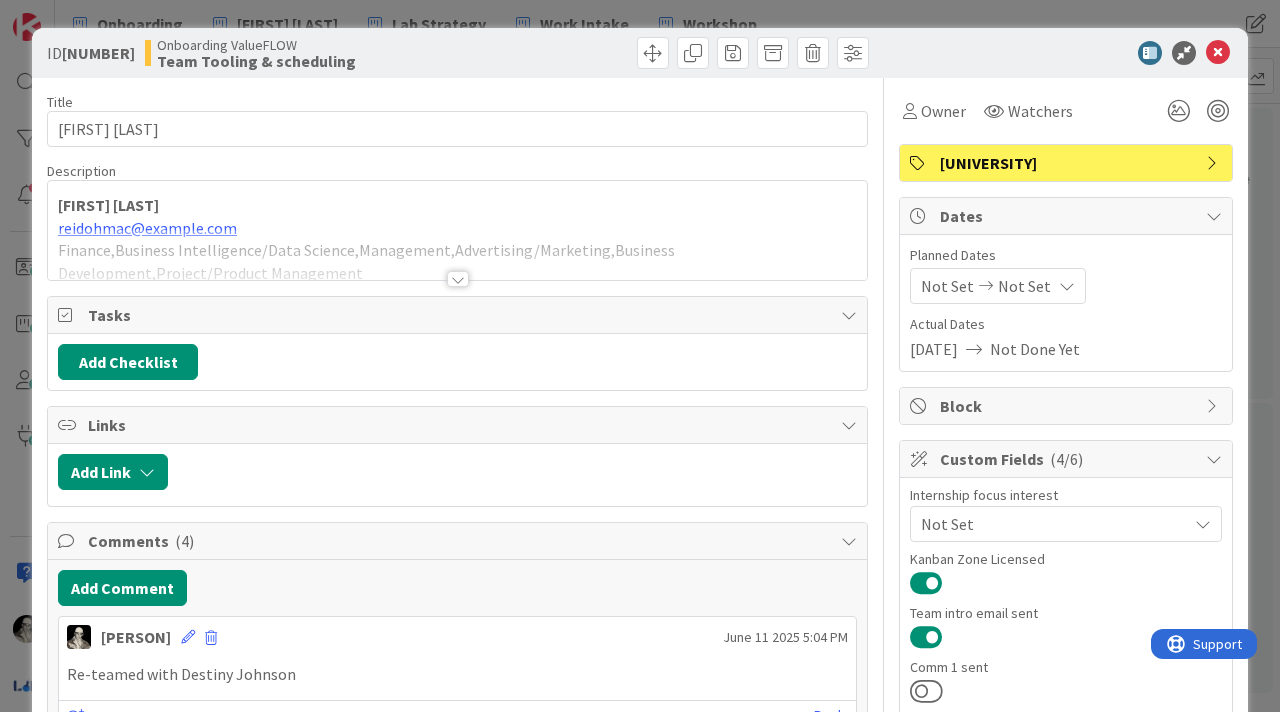 scroll, scrollTop: 0, scrollLeft: 0, axis: both 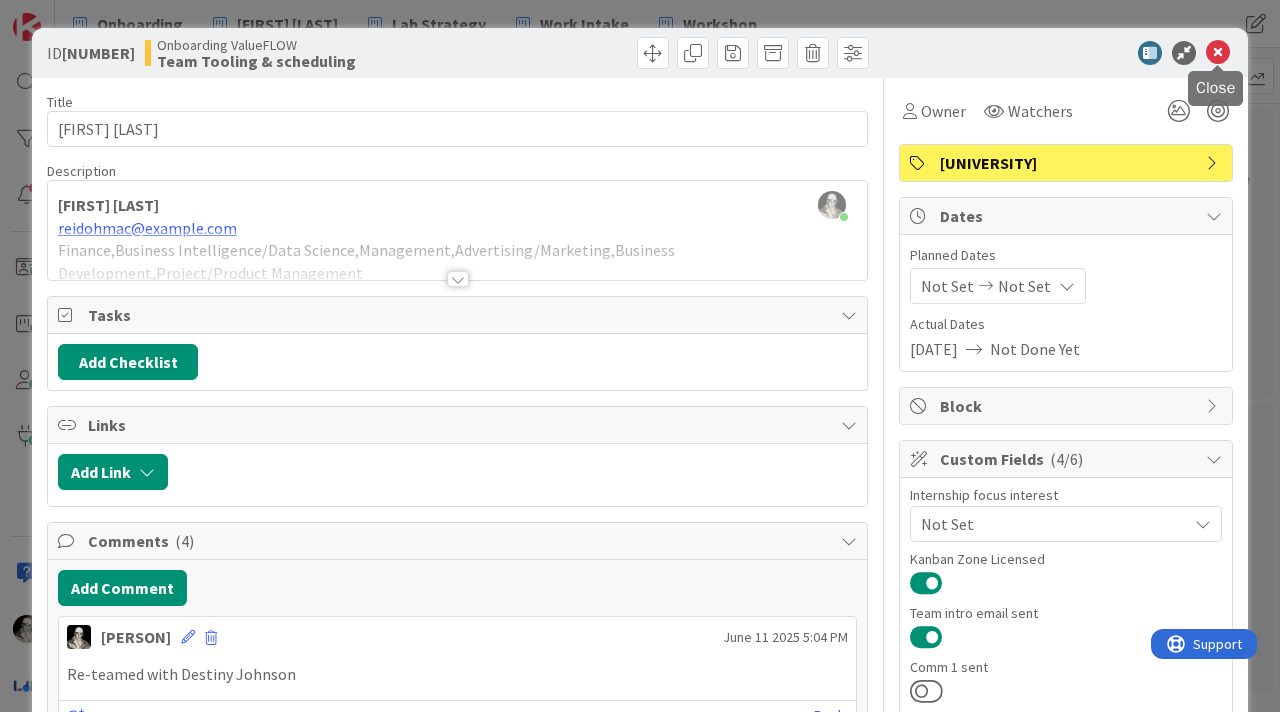 click at bounding box center (1218, 53) 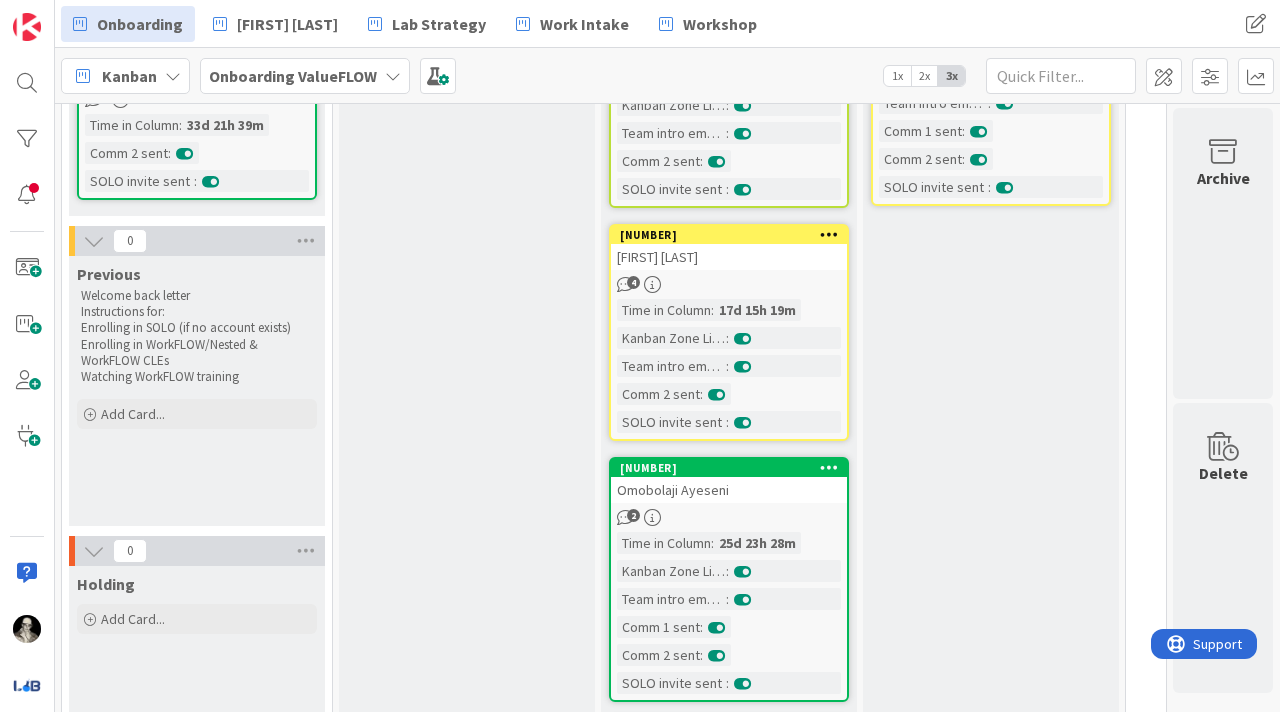 scroll, scrollTop: 0, scrollLeft: 0, axis: both 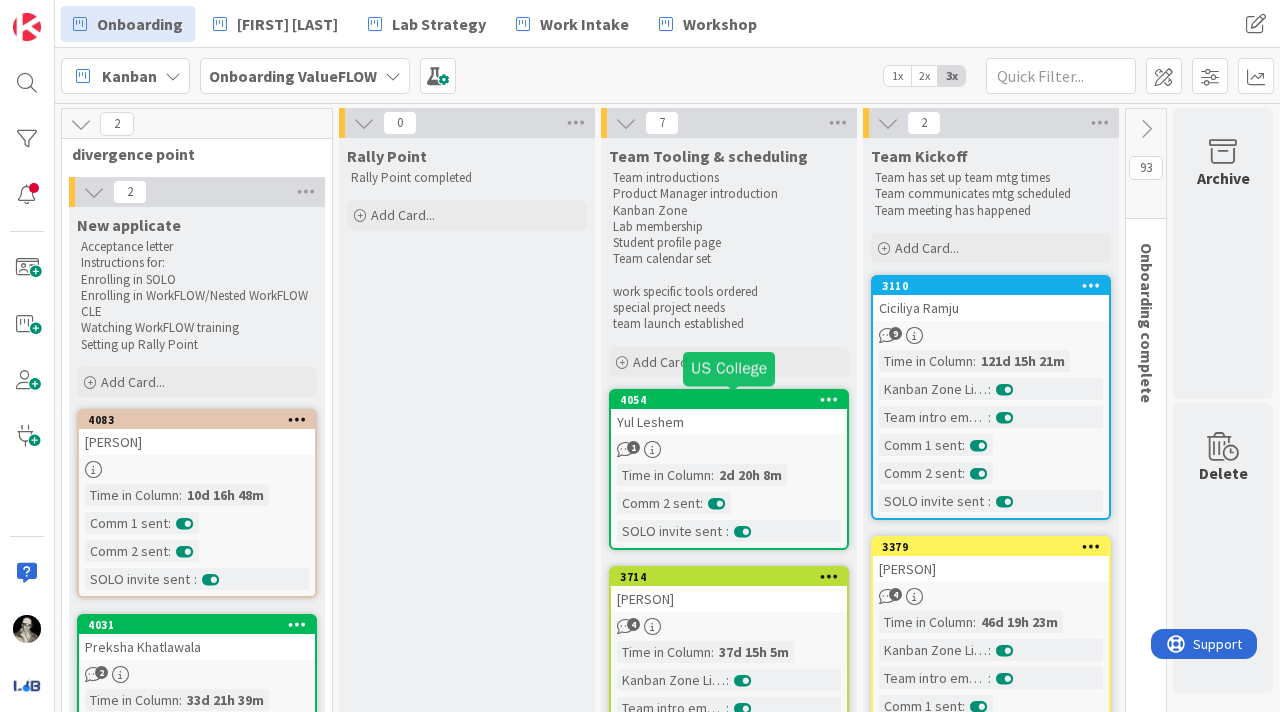 click on "Yul Leshem" at bounding box center [729, 422] 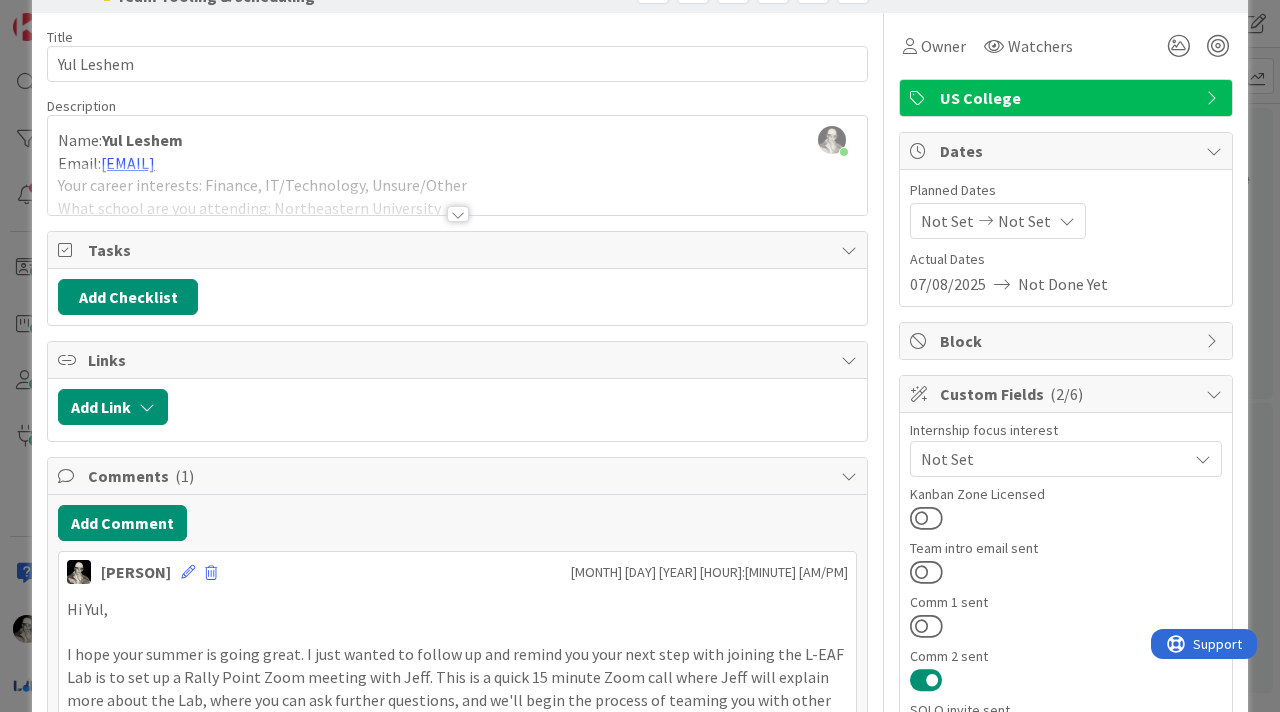 scroll, scrollTop: 42, scrollLeft: 0, axis: vertical 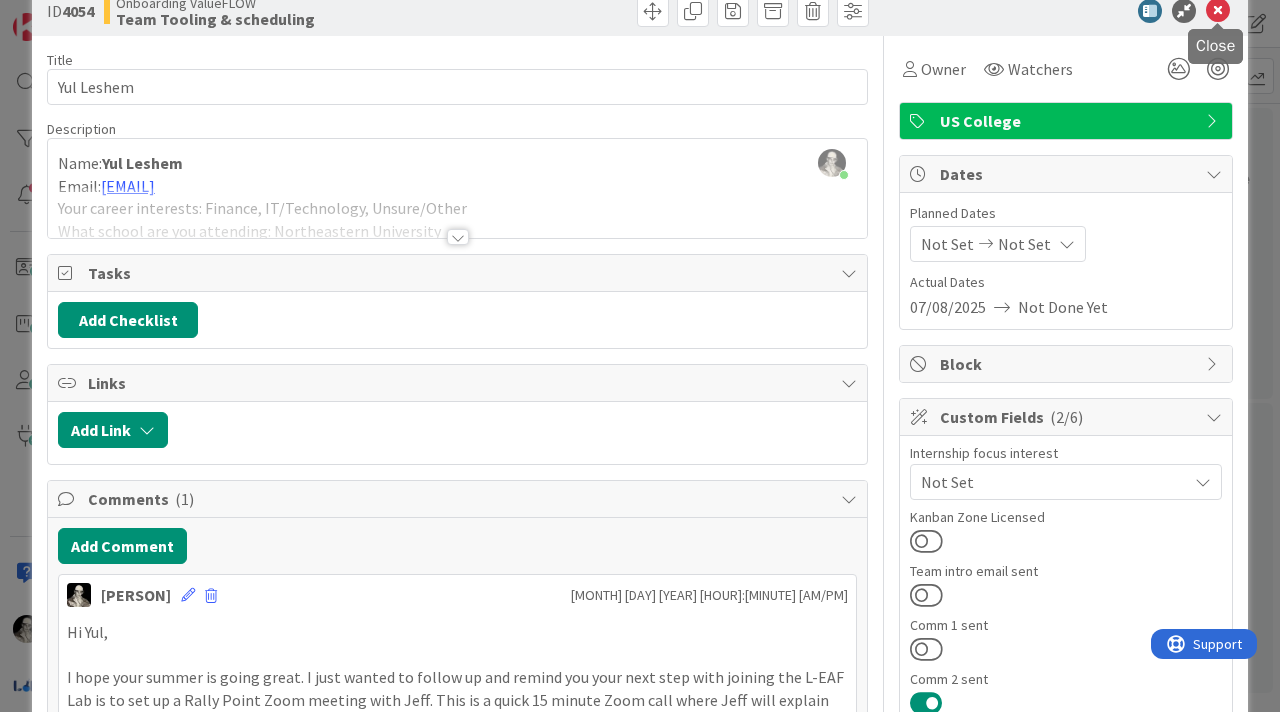 click at bounding box center [1218, 11] 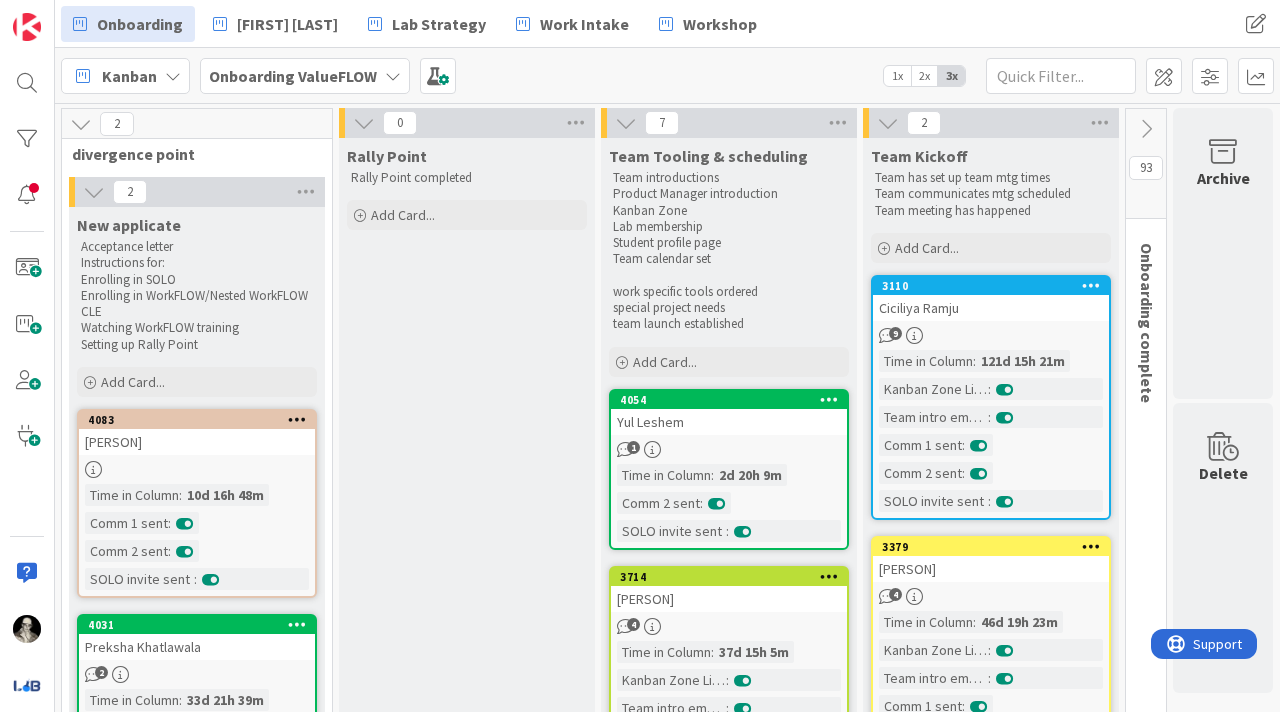 scroll, scrollTop: 0, scrollLeft: 0, axis: both 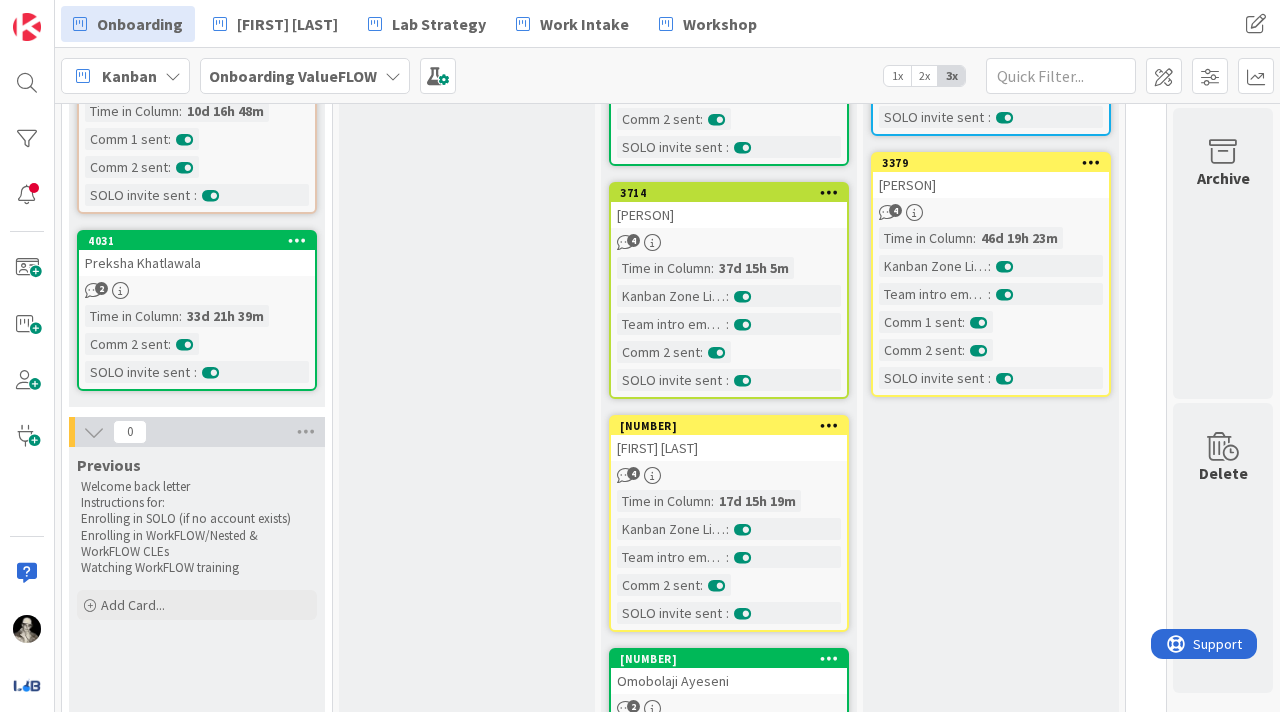 click on "[PERSON]" at bounding box center (729, 215) 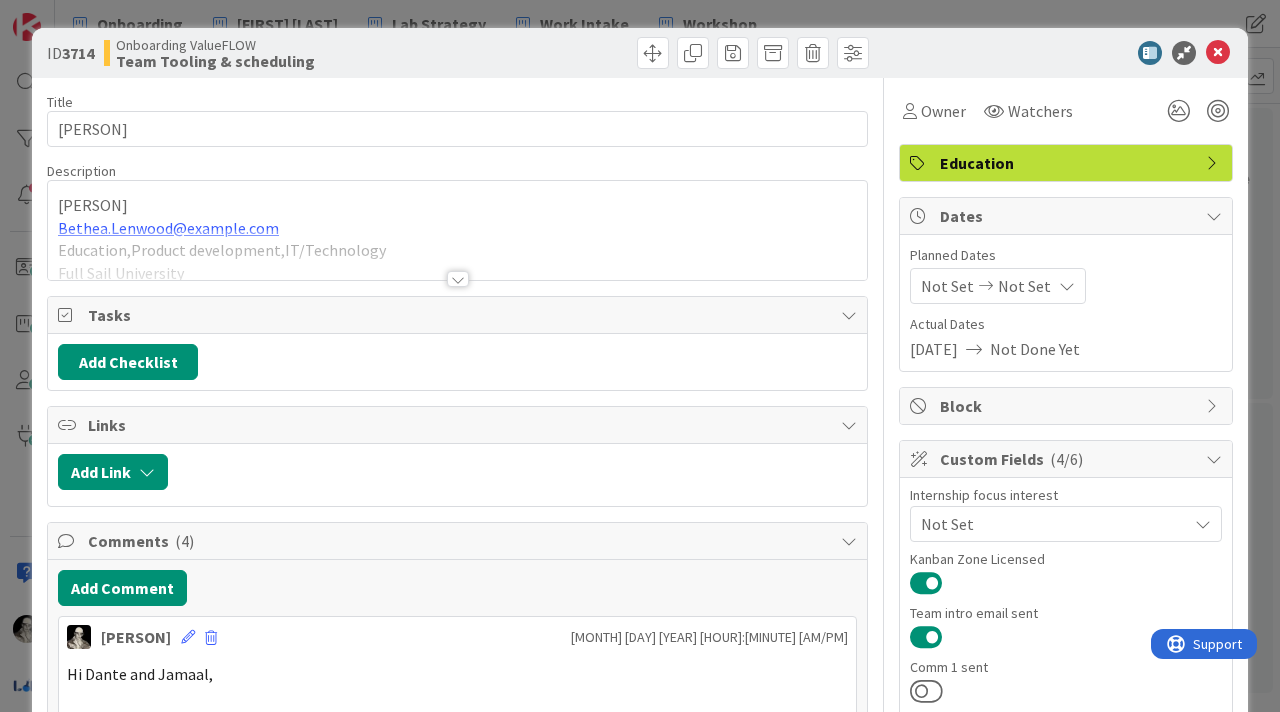 scroll, scrollTop: 37, scrollLeft: 0, axis: vertical 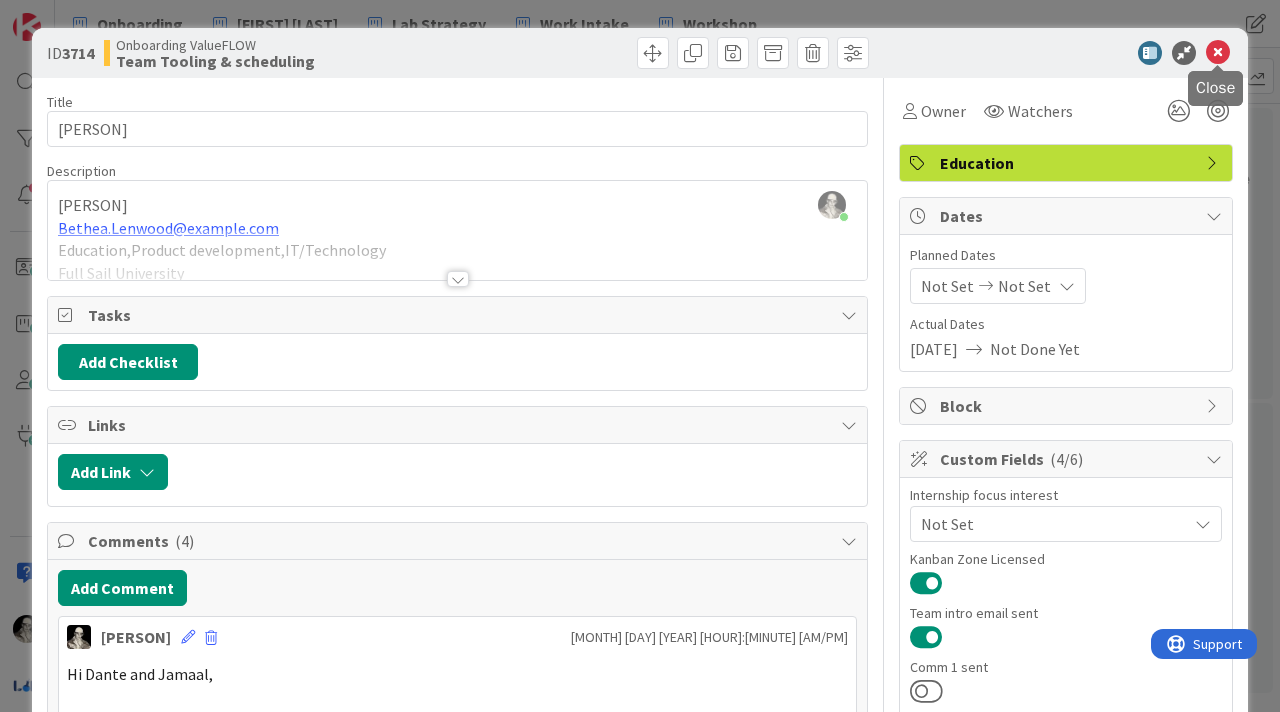 click at bounding box center [1218, 53] 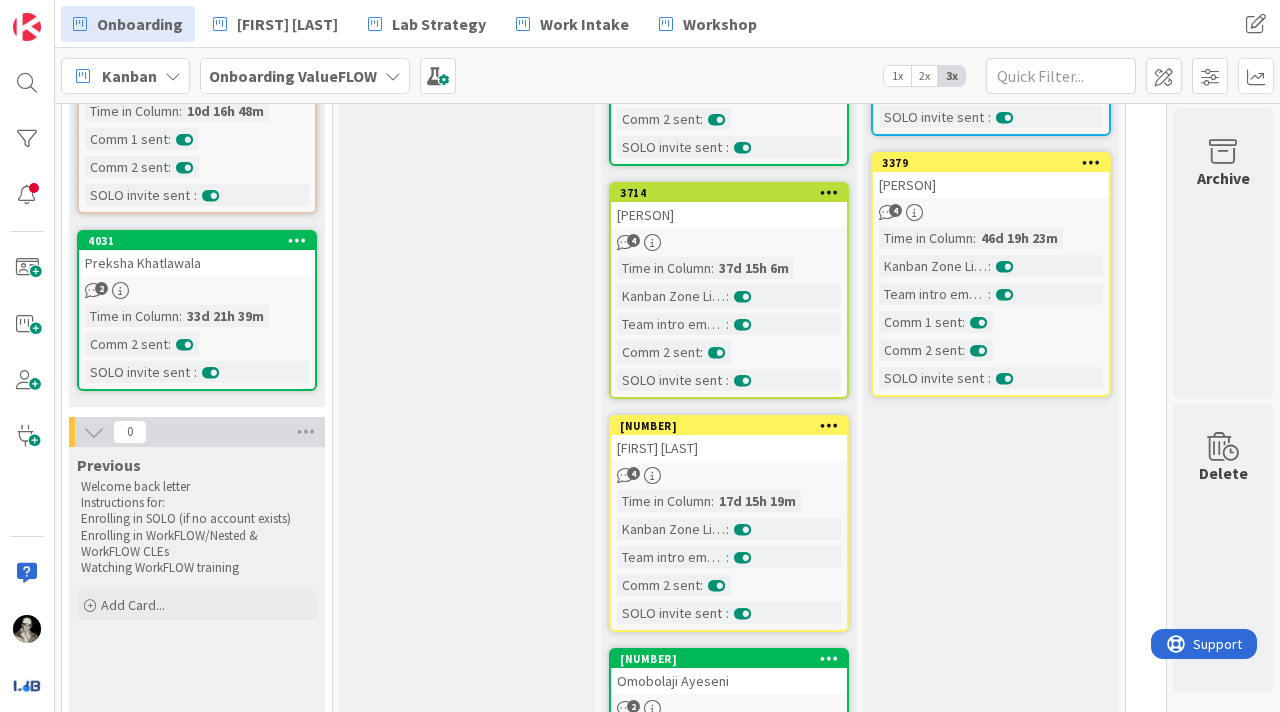 scroll, scrollTop: 0, scrollLeft: 0, axis: both 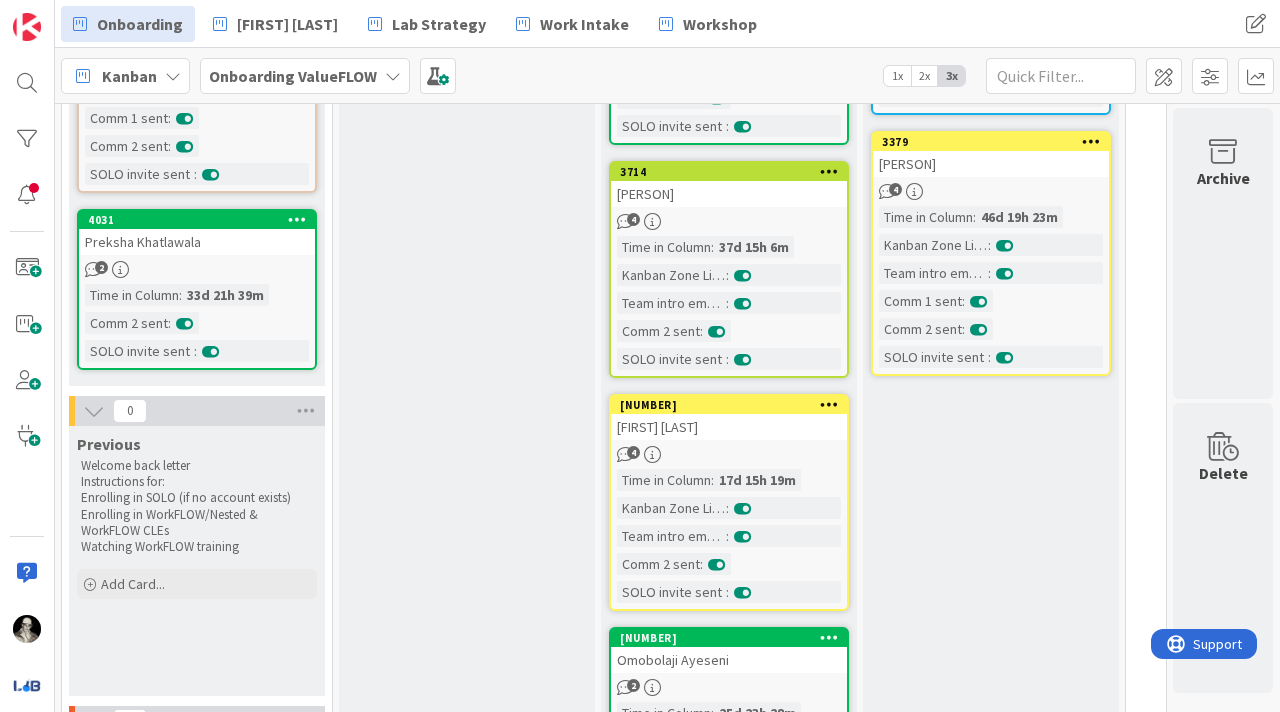 click on "[FIRST] [LAST]" at bounding box center (729, 427) 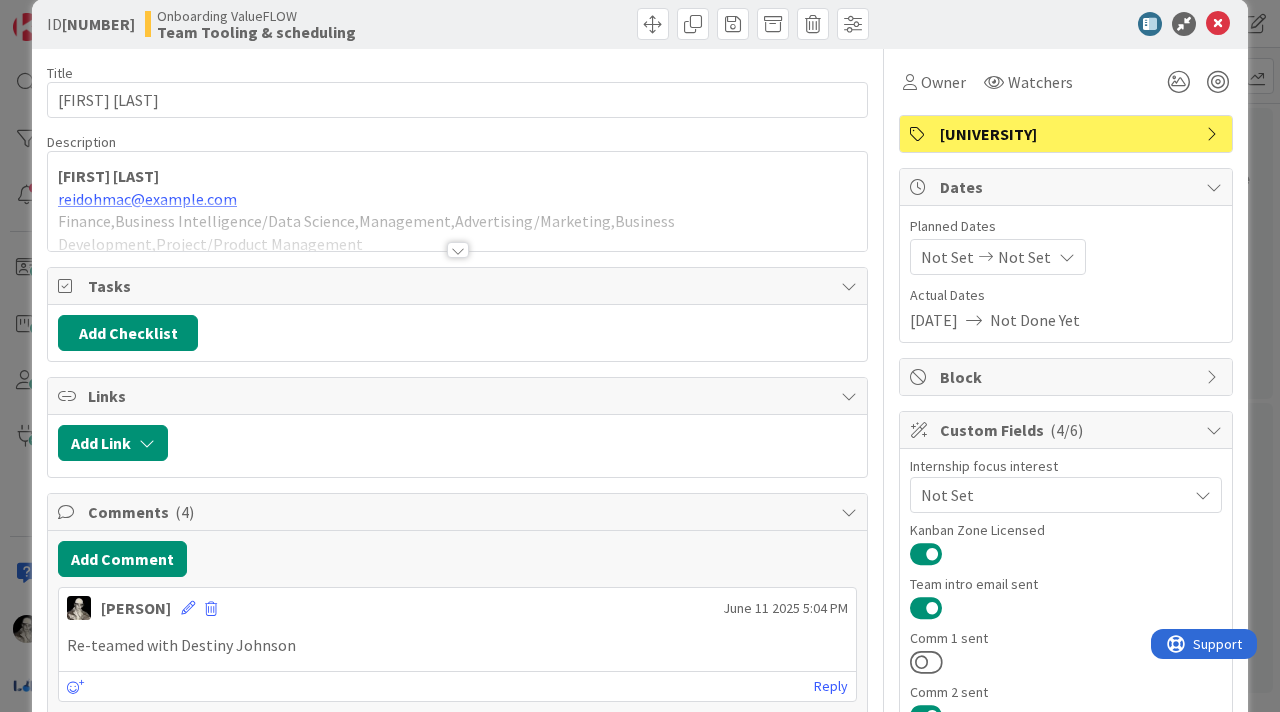 scroll, scrollTop: 0, scrollLeft: 0, axis: both 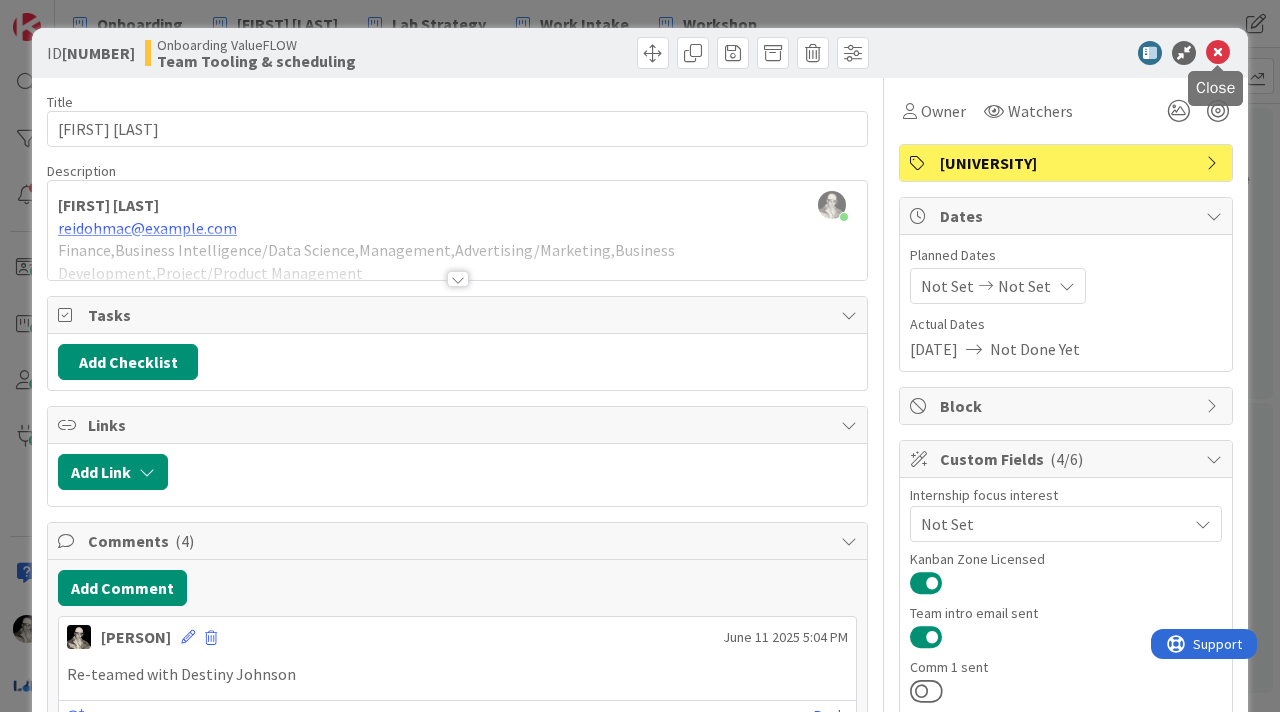 click at bounding box center [1218, 53] 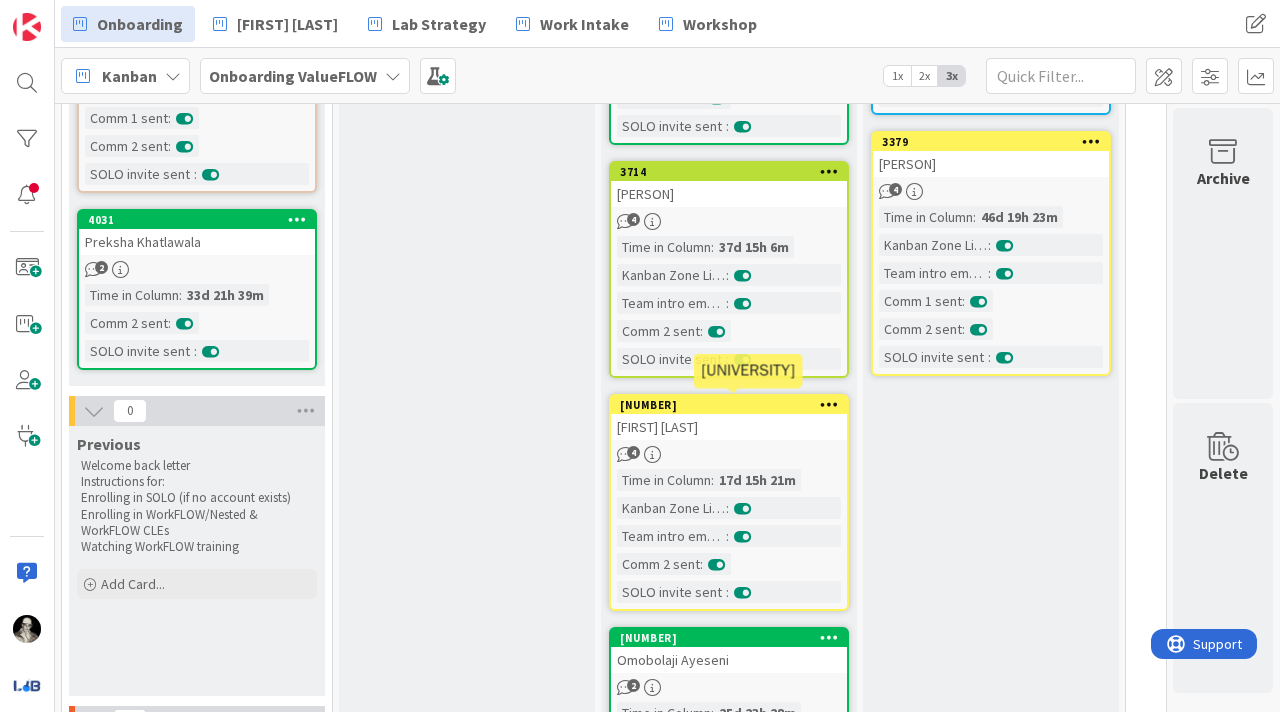 scroll, scrollTop: 456, scrollLeft: 787, axis: both 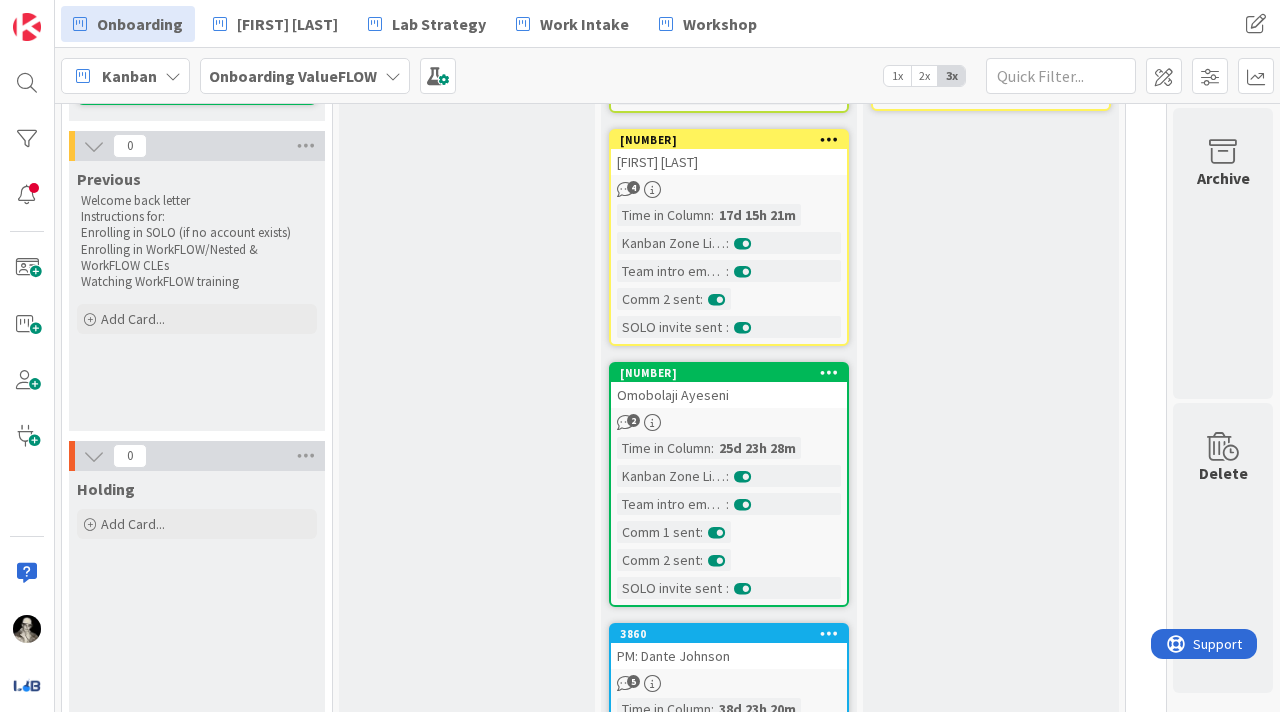 click on "Omobolaji Ayeseni" at bounding box center [729, 395] 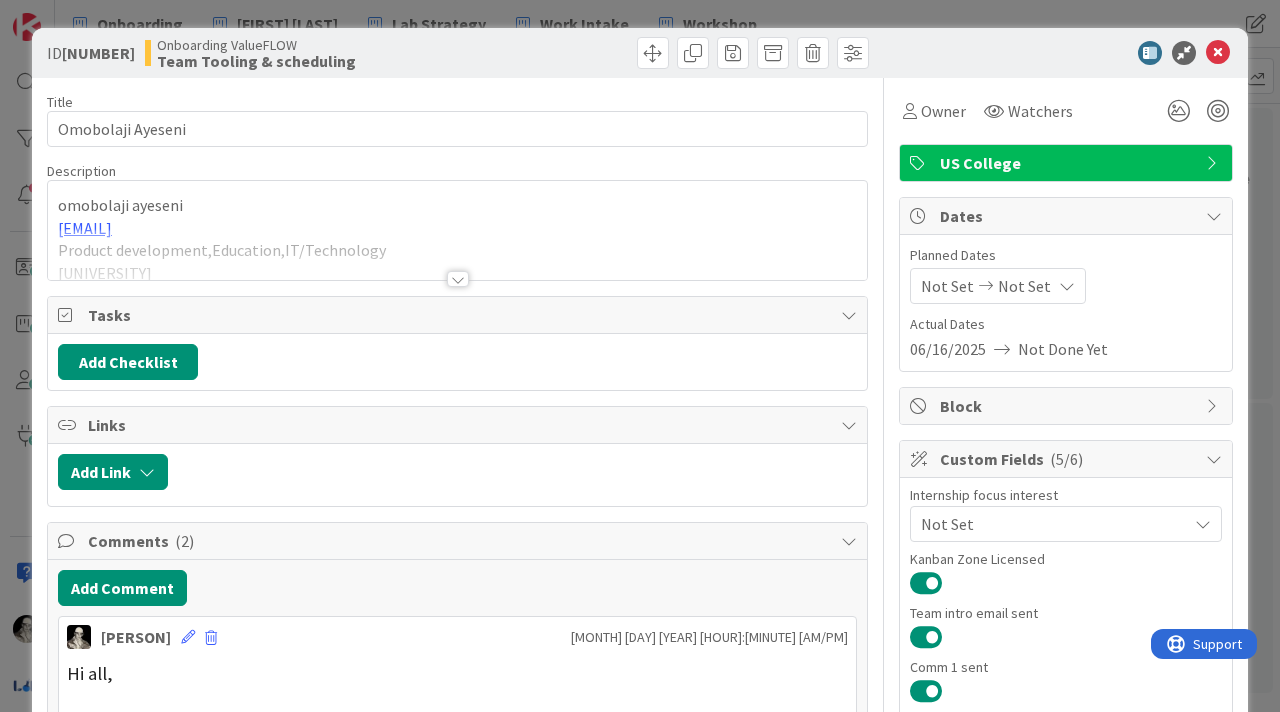 scroll, scrollTop: 0, scrollLeft: 0, axis: both 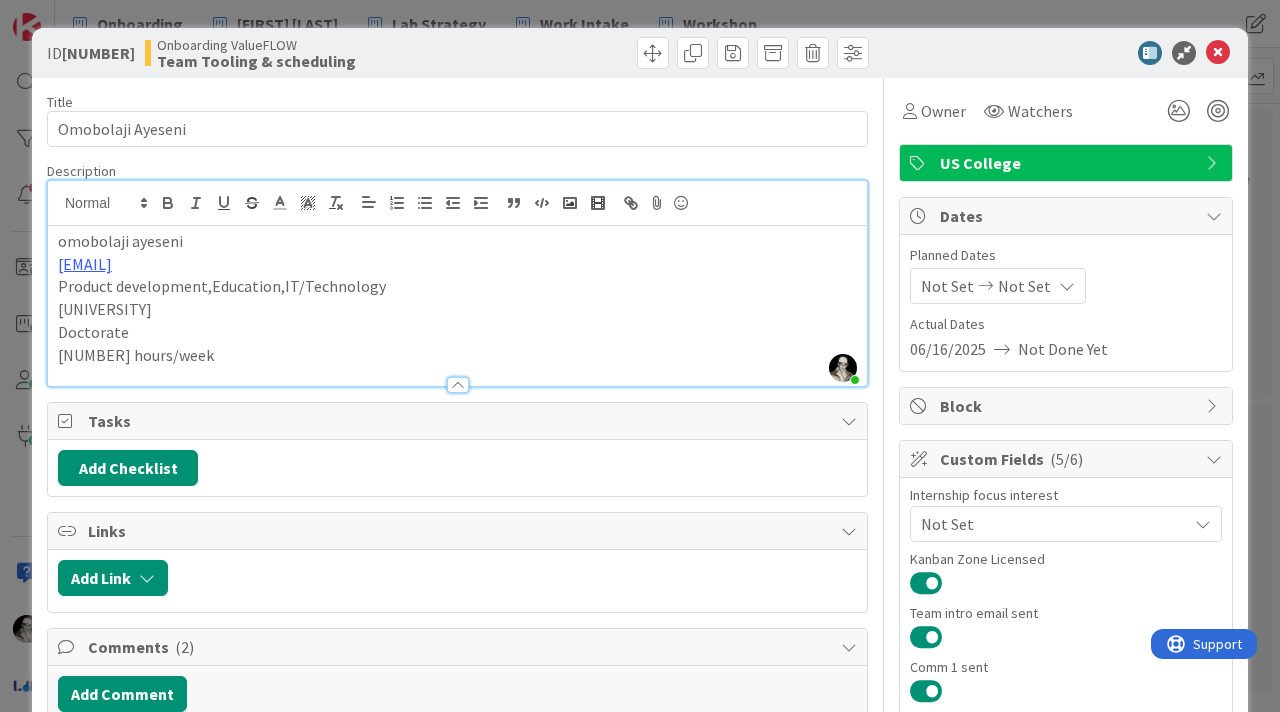 click on "[EMAIL]" at bounding box center (457, 264) 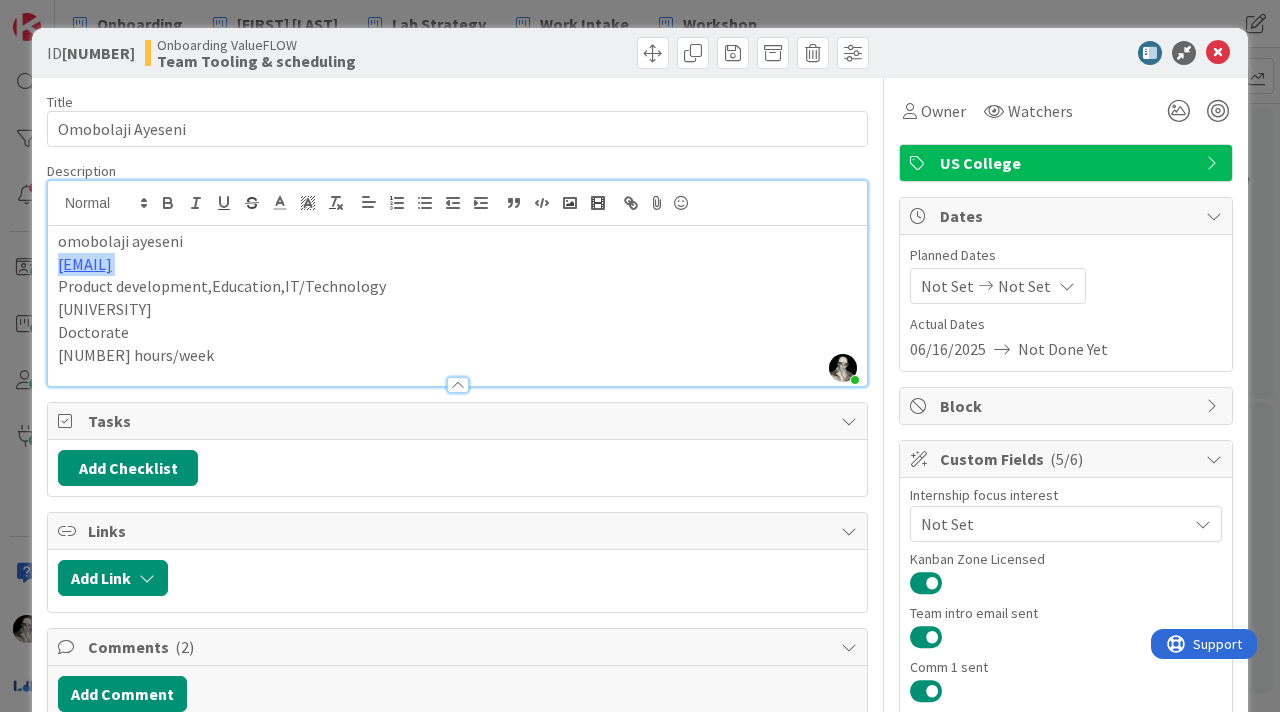 click on "[EMAIL]" at bounding box center [457, 264] 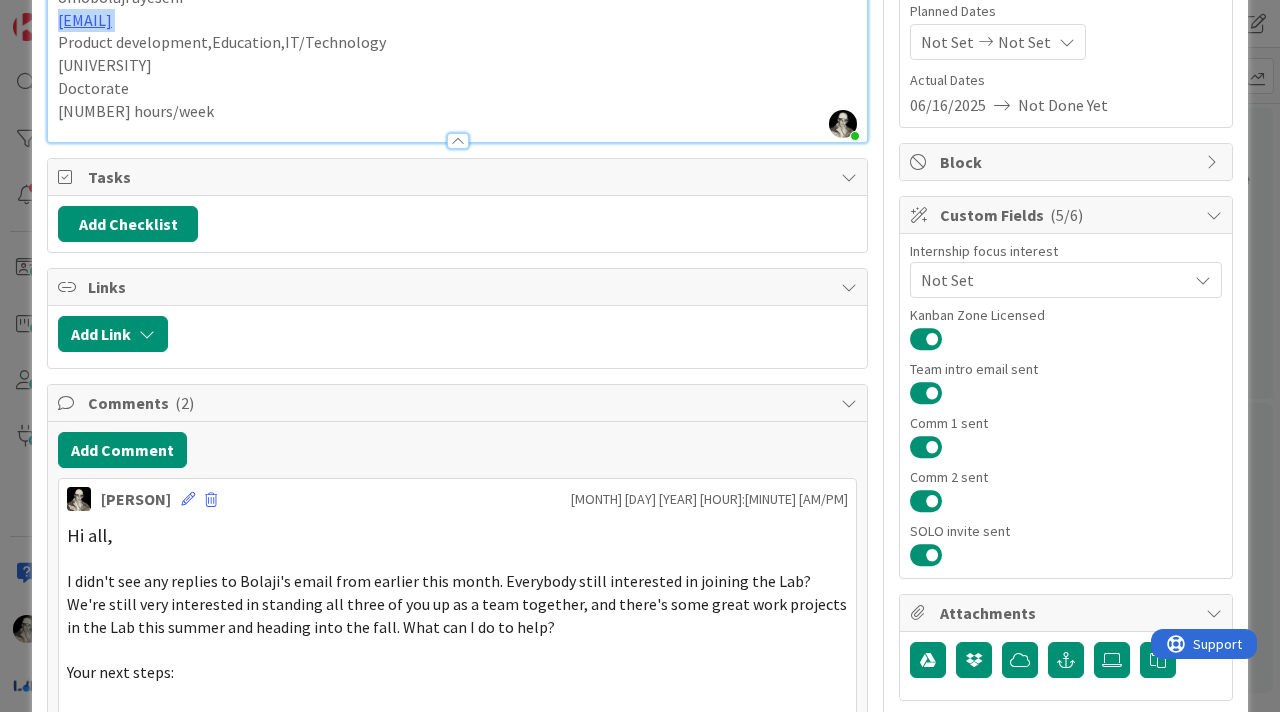 scroll, scrollTop: 257, scrollLeft: 0, axis: vertical 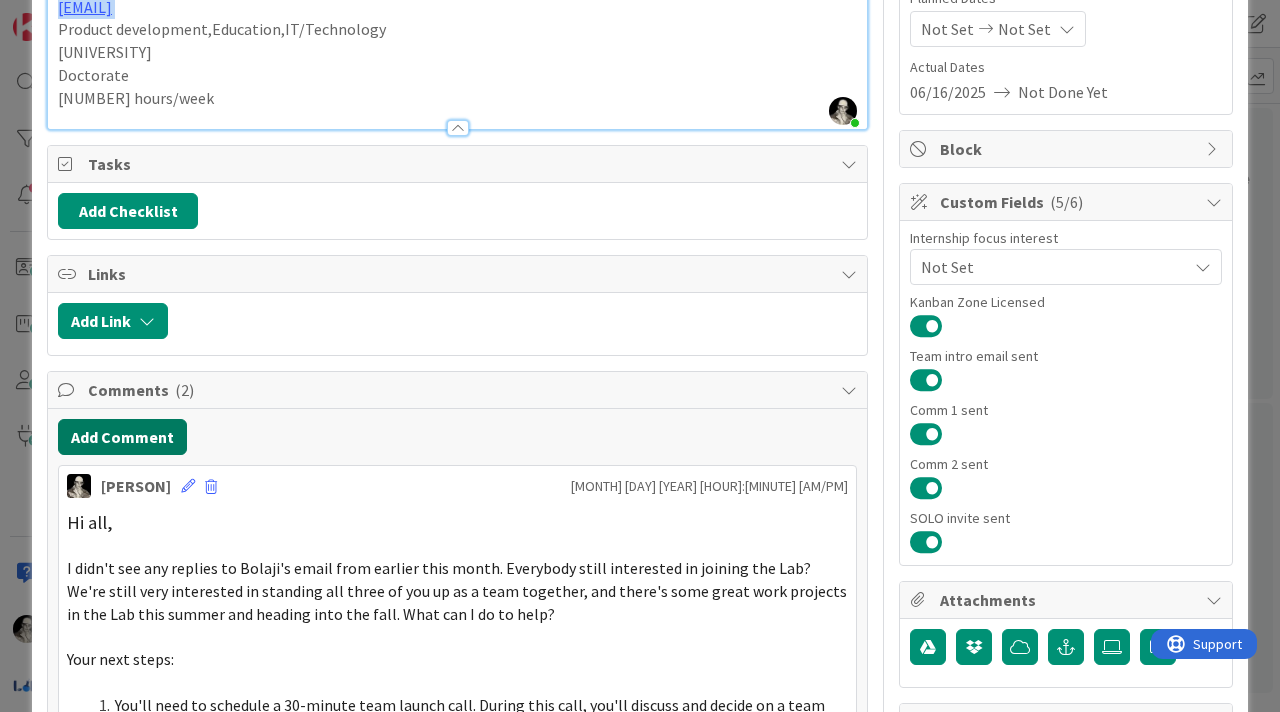 click on "Add Comment" at bounding box center (122, 437) 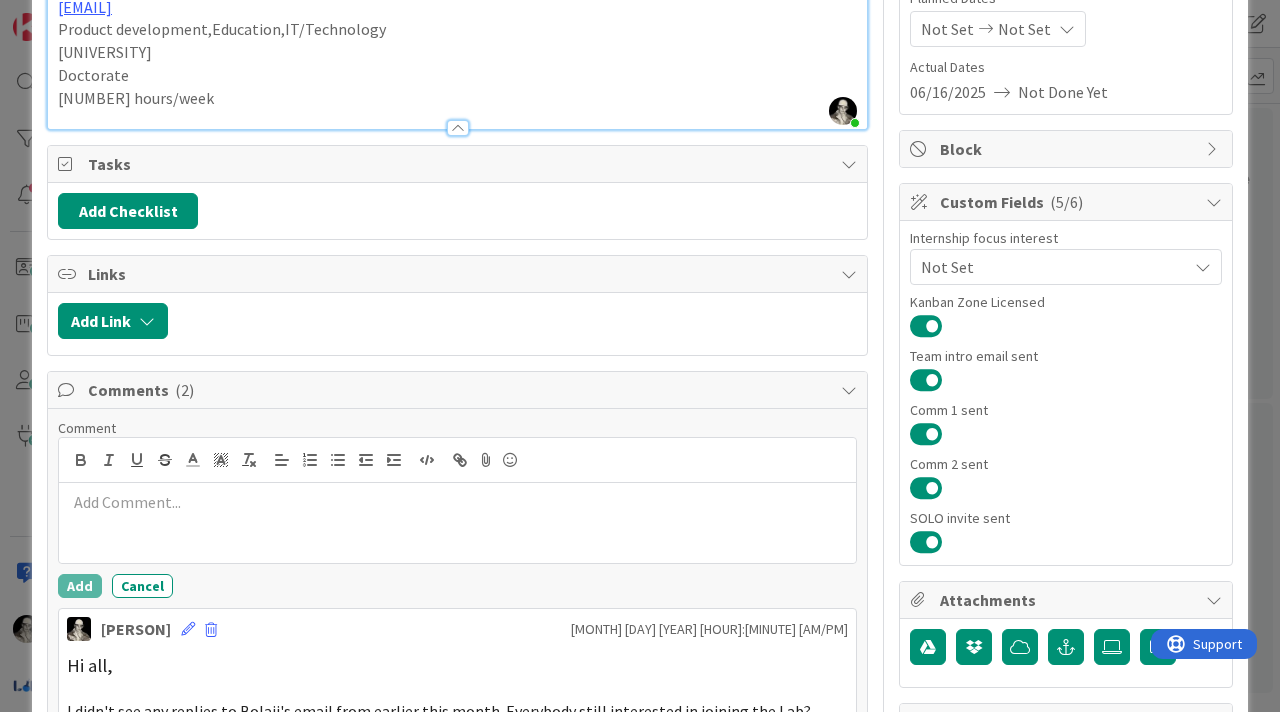 scroll, scrollTop: 554, scrollLeft: 0, axis: vertical 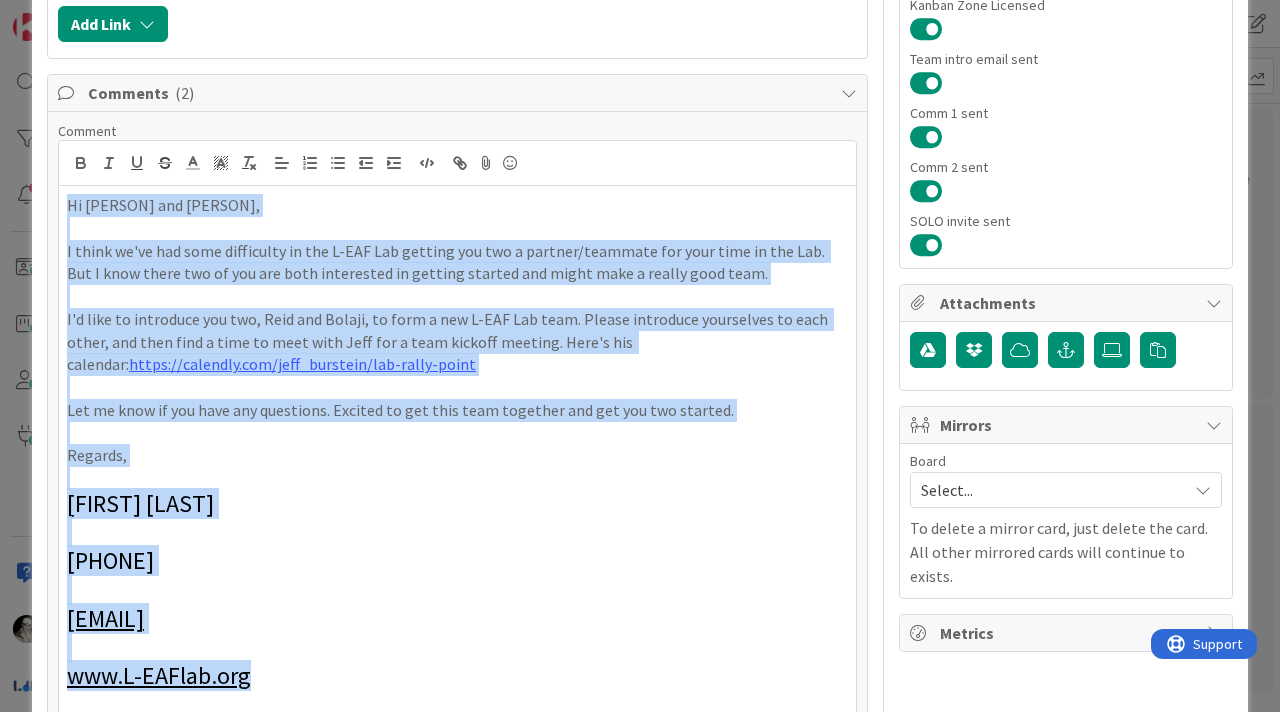drag, startPoint x: 259, startPoint y: 686, endPoint x: 0, endPoint y: 129, distance: 614.2719 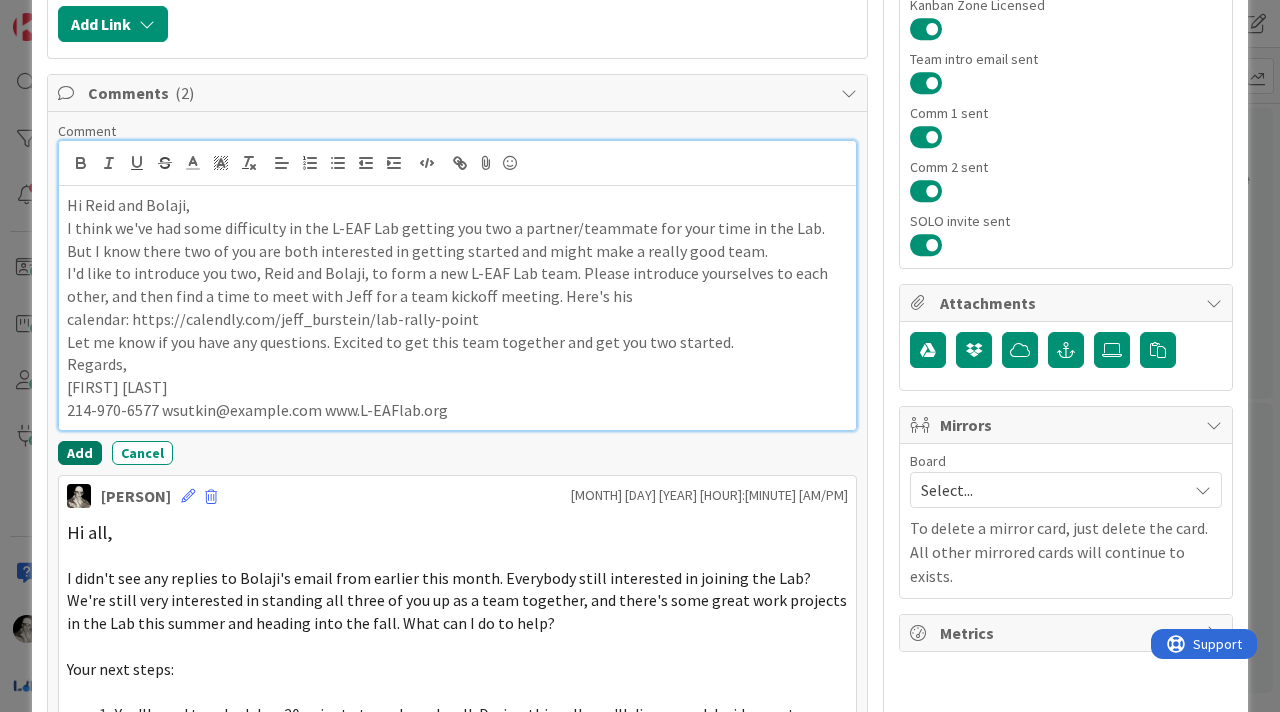 click on "Add" at bounding box center (80, 453) 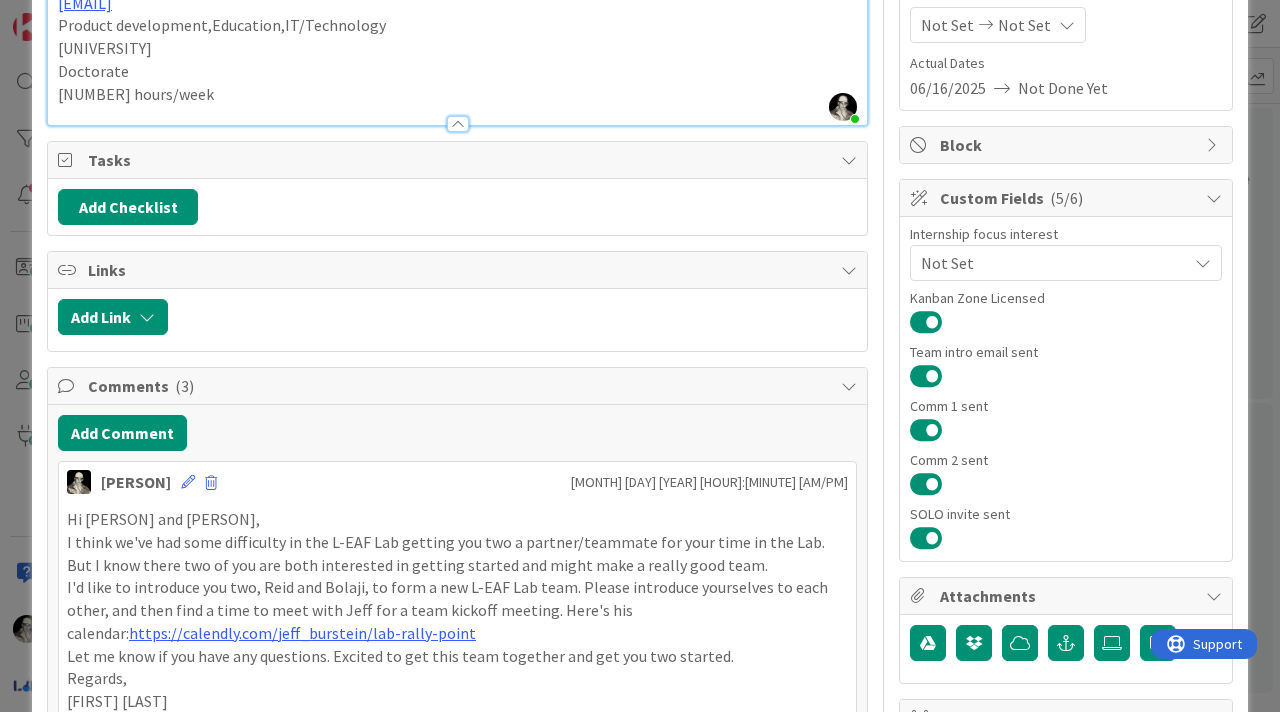 scroll, scrollTop: 0, scrollLeft: 0, axis: both 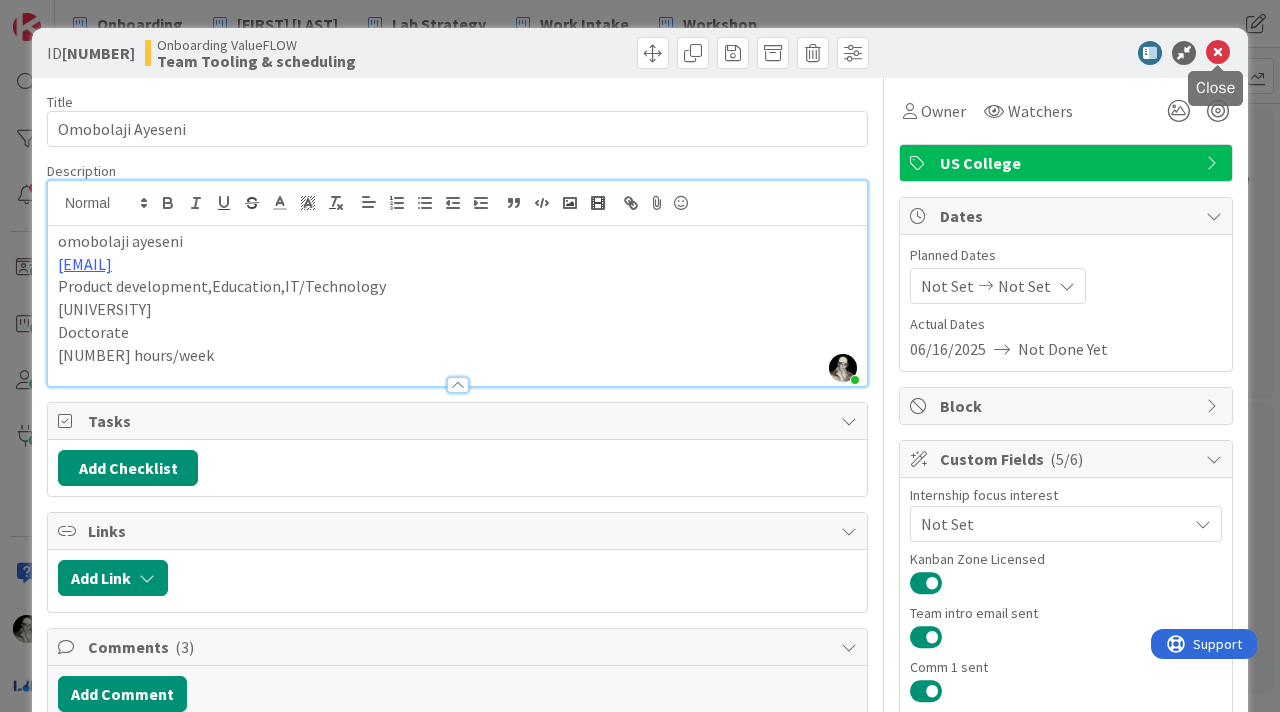 click at bounding box center (1218, 53) 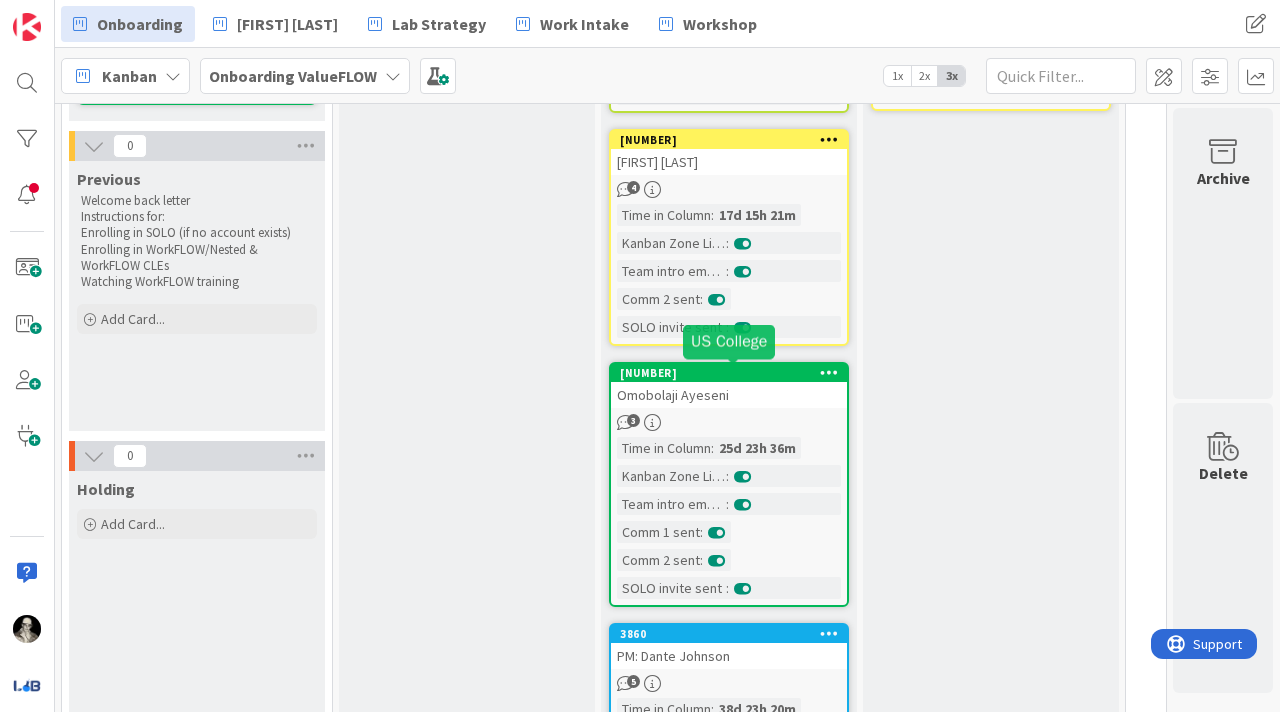 scroll, scrollTop: 0, scrollLeft: 0, axis: both 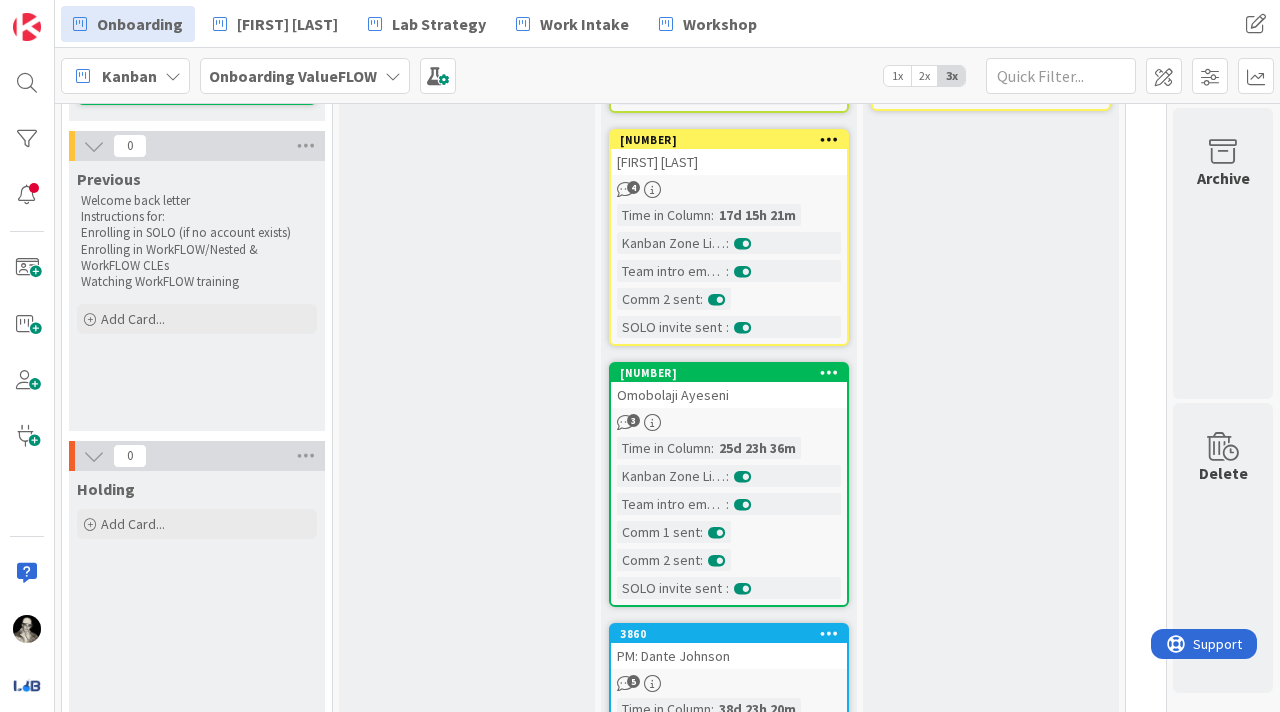 click on "[FIRST] [LAST]" at bounding box center [729, 162] 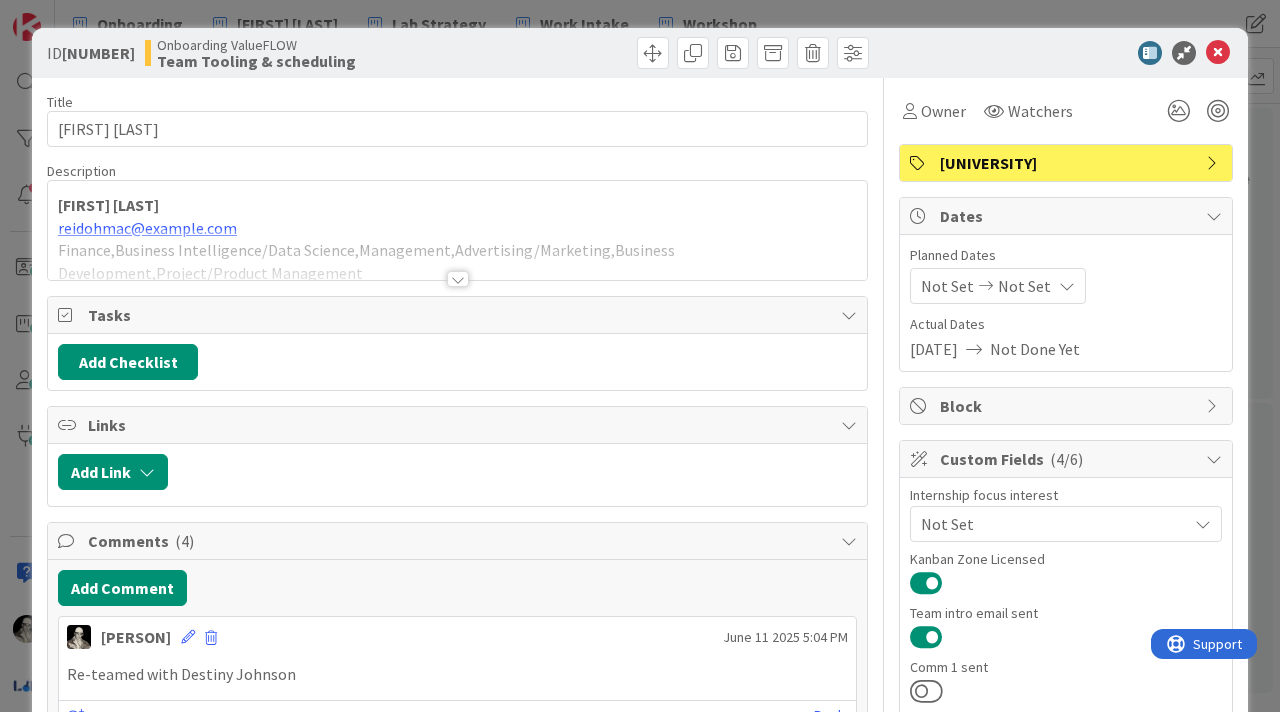 scroll, scrollTop: 0, scrollLeft: 0, axis: both 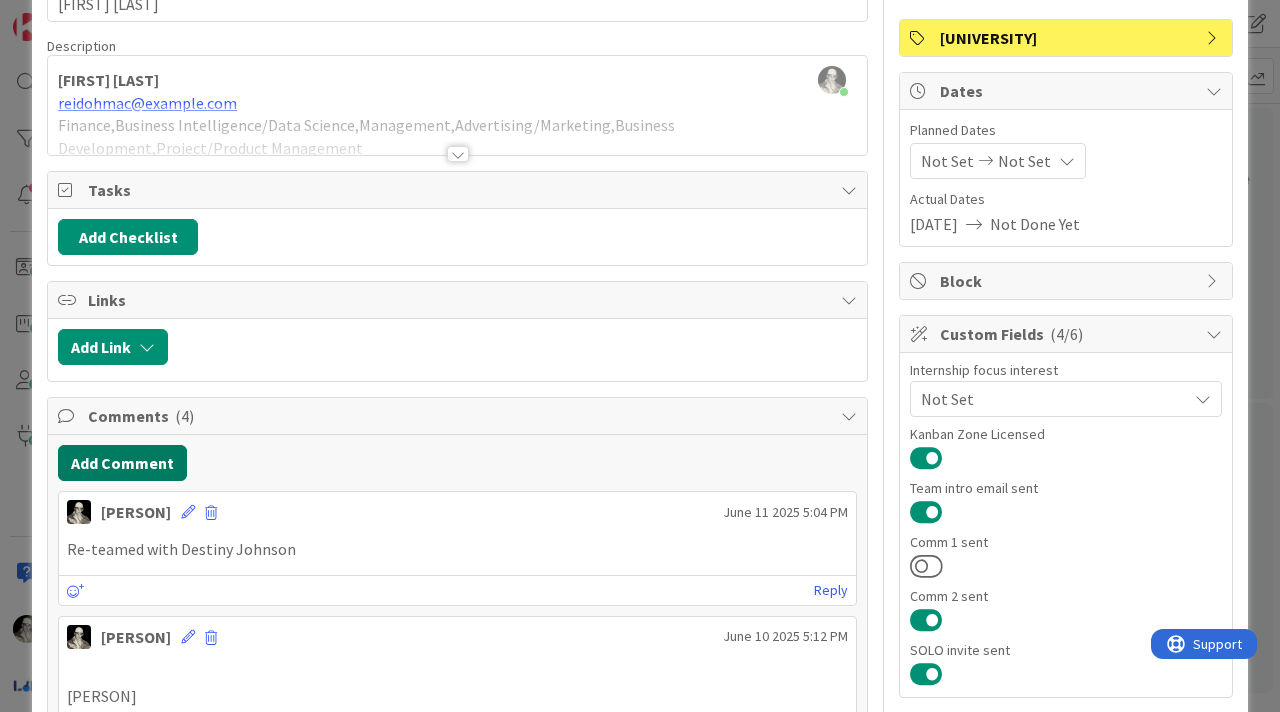 click on "Add Comment" at bounding box center [122, 463] 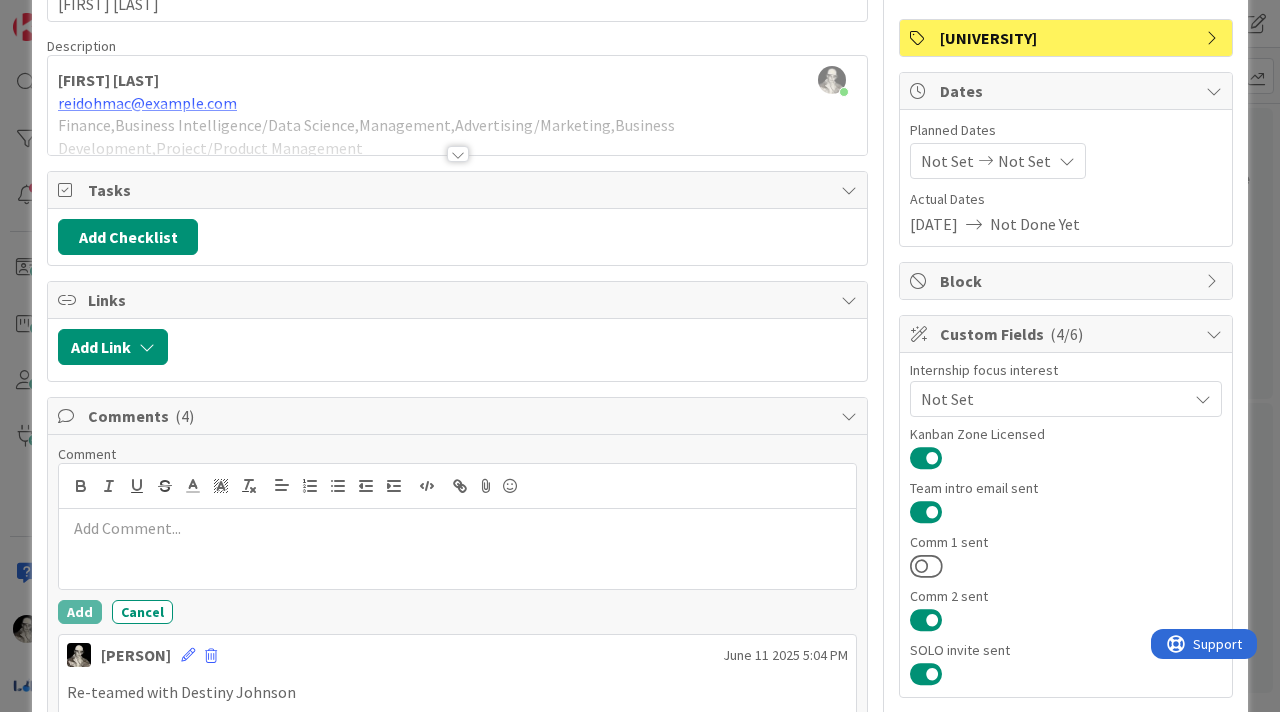 click at bounding box center (457, 528) 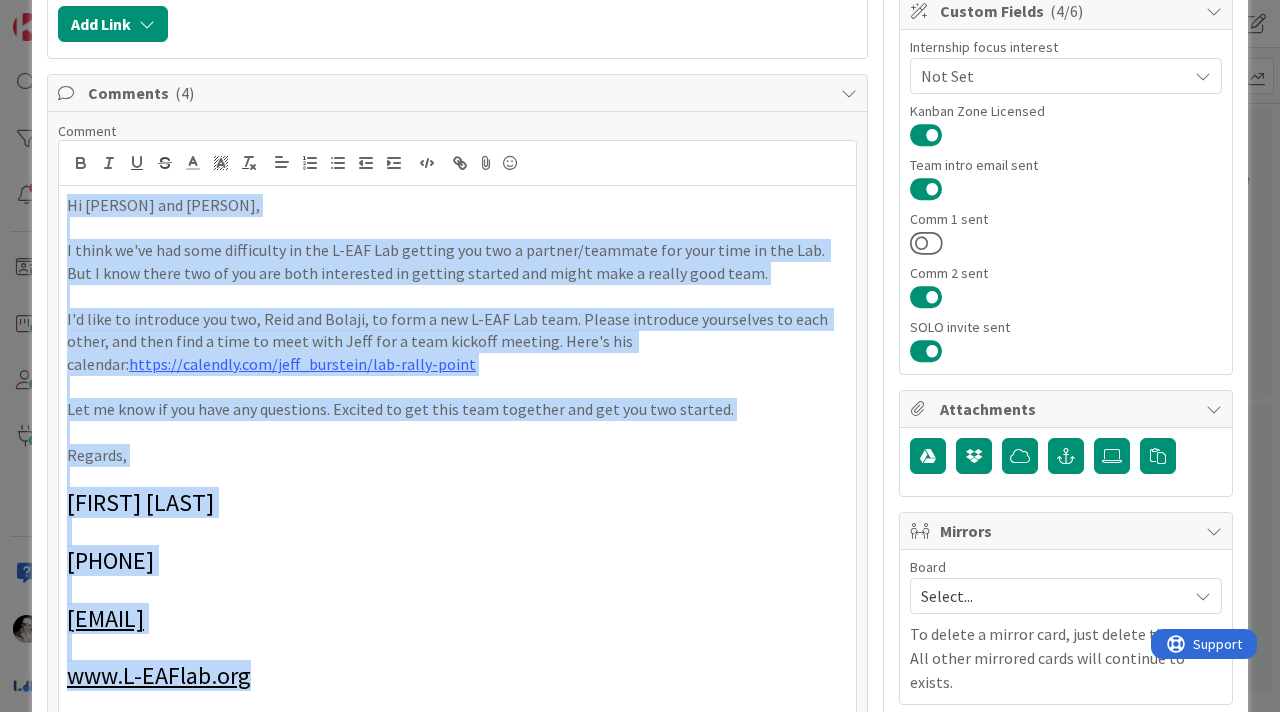 drag, startPoint x: 260, startPoint y: 676, endPoint x: 0, endPoint y: 90, distance: 641.0897 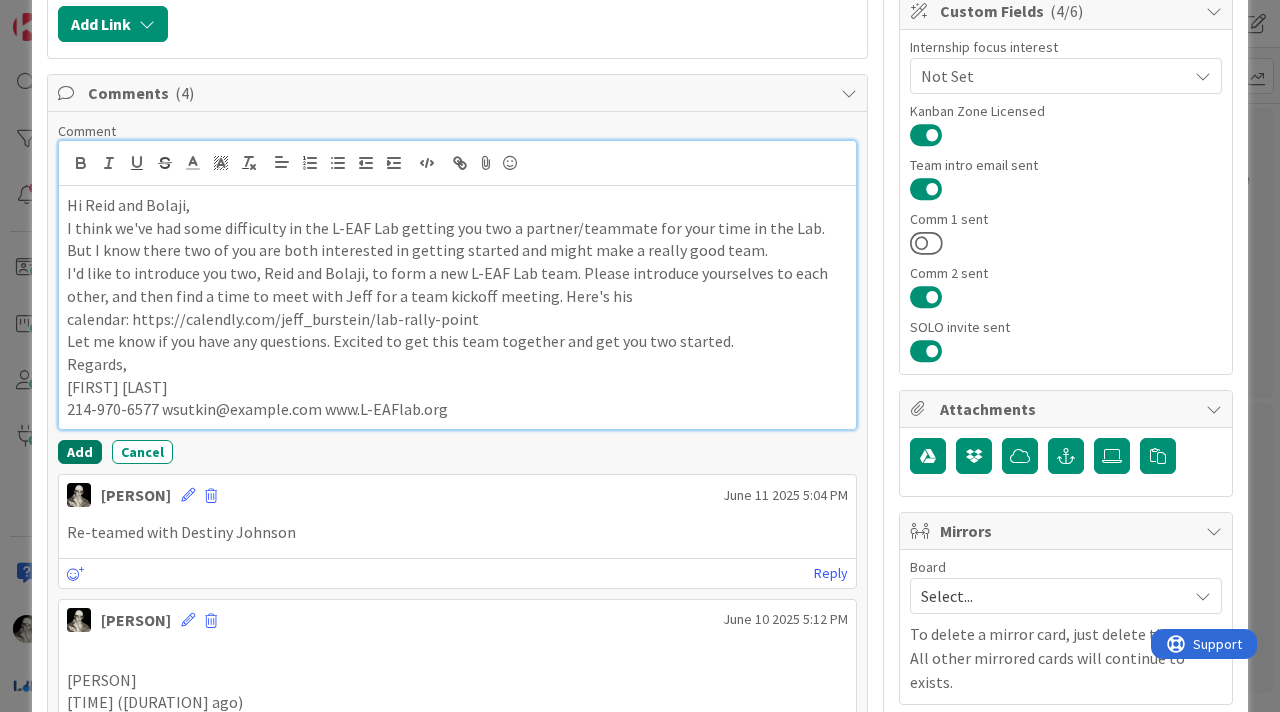 click on "Add" at bounding box center [80, 452] 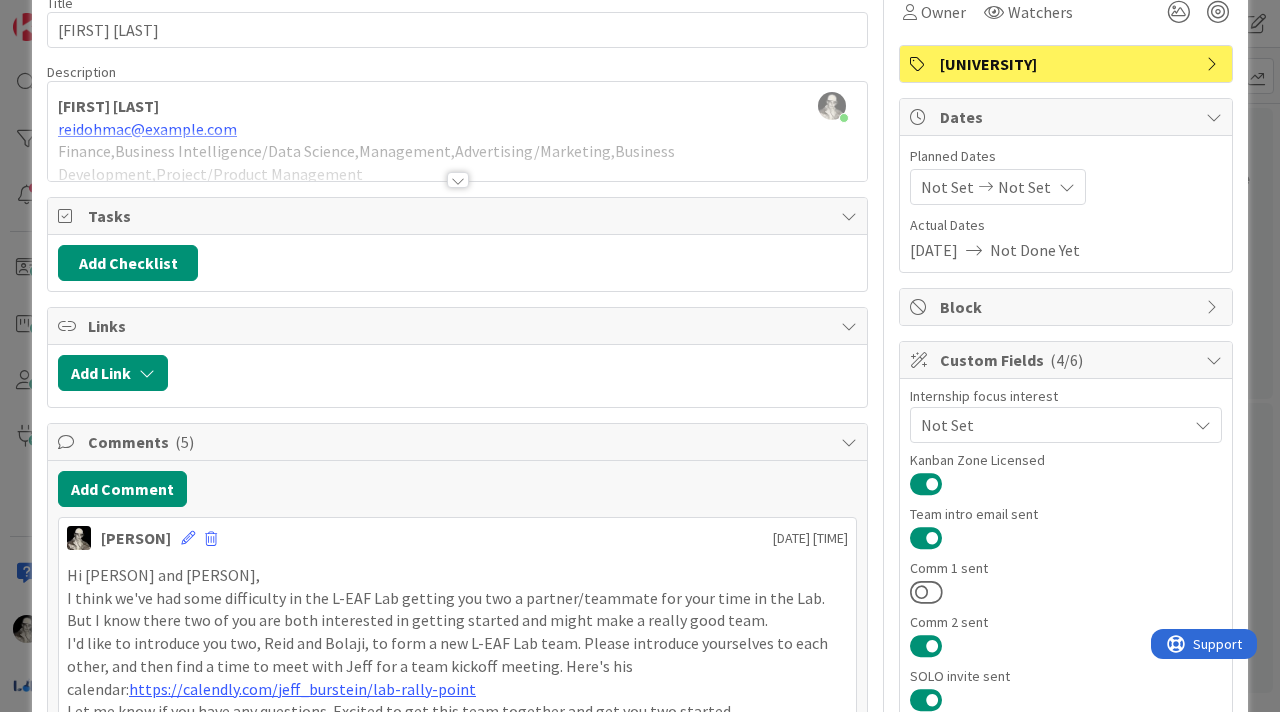 scroll, scrollTop: 0, scrollLeft: 0, axis: both 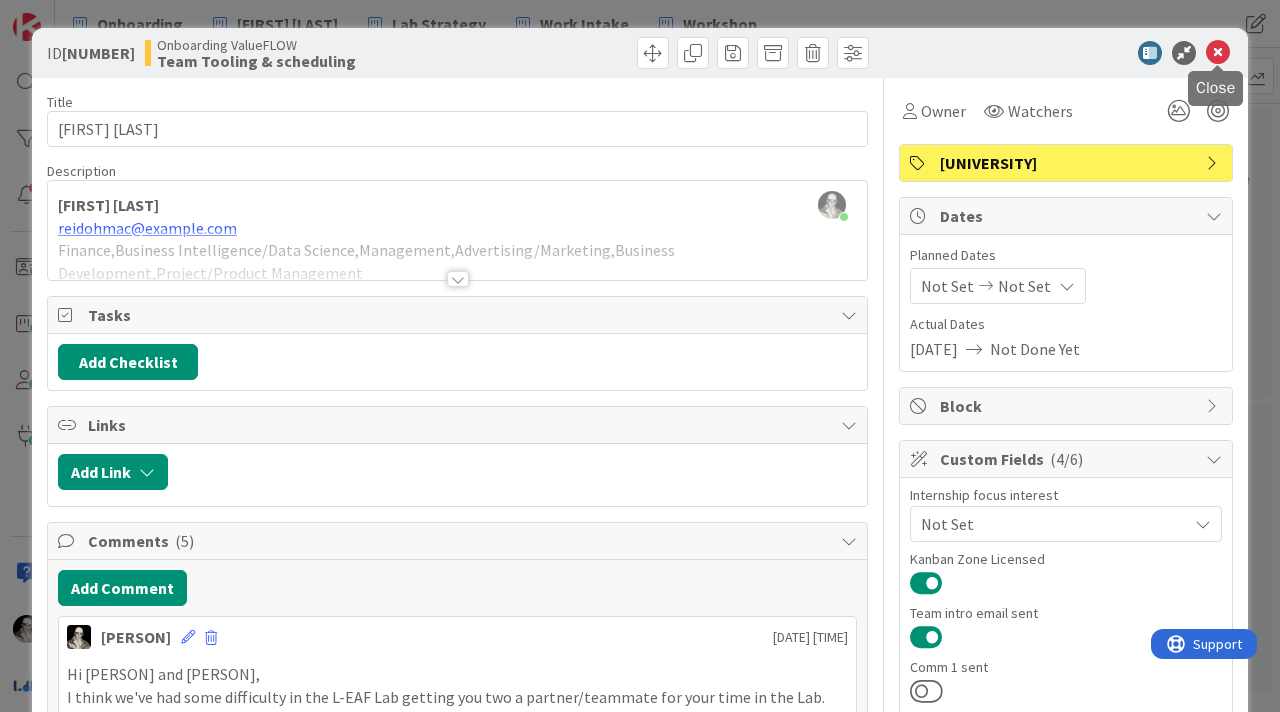 click at bounding box center [1218, 53] 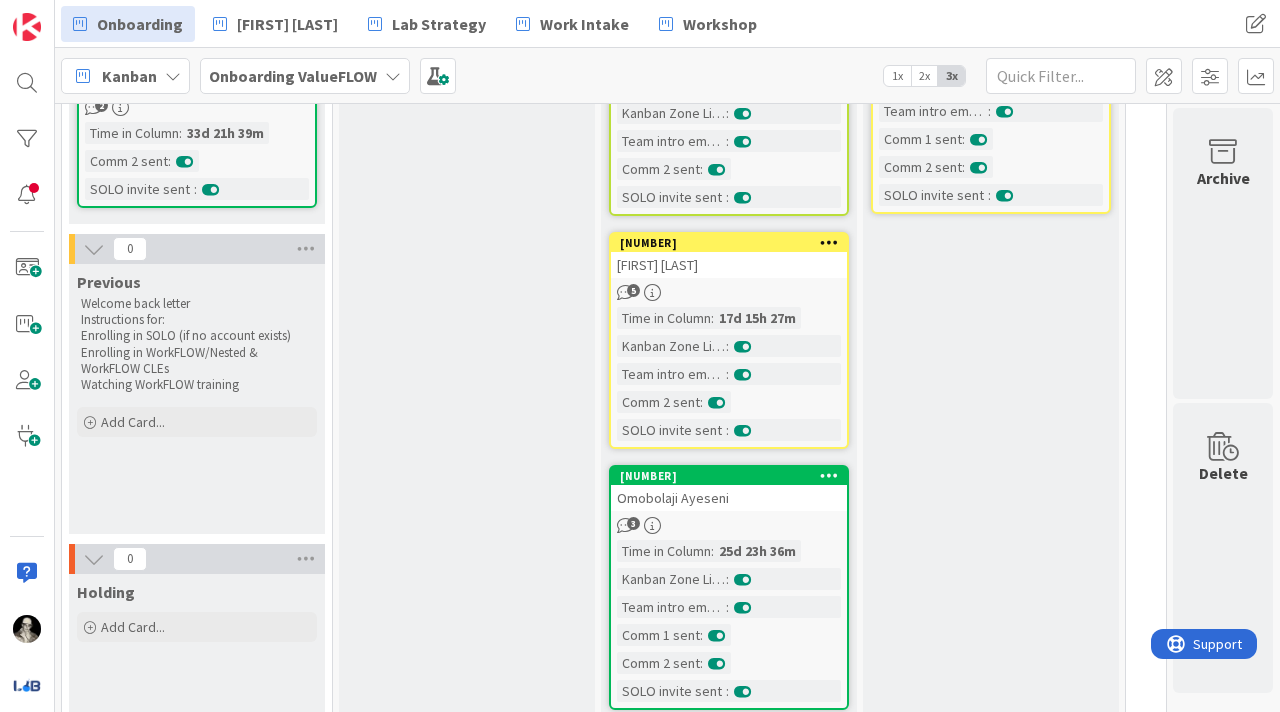 scroll, scrollTop: 469, scrollLeft: 787, axis: both 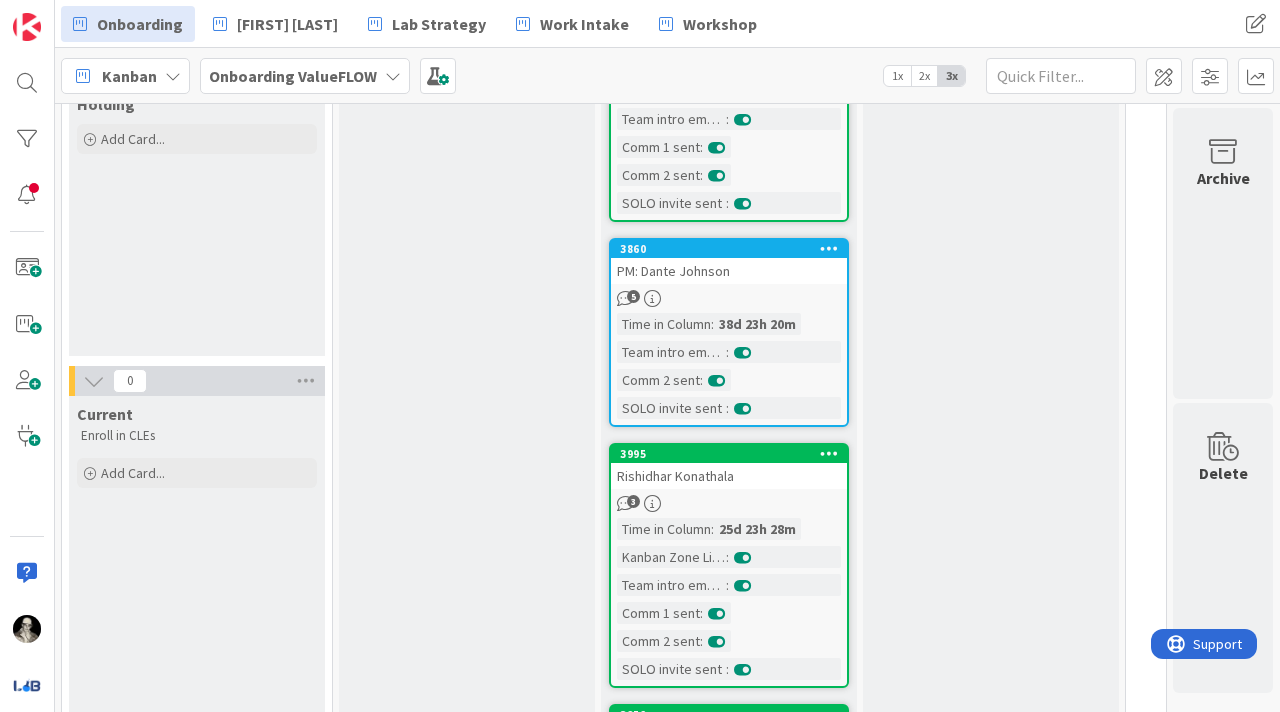 click on "3860 PM: Dante Johnson 5 Time in Column : 38d 23h 20m Team intro email sent : Comm 2 sent : SOLO invite sent :" at bounding box center [729, 332] 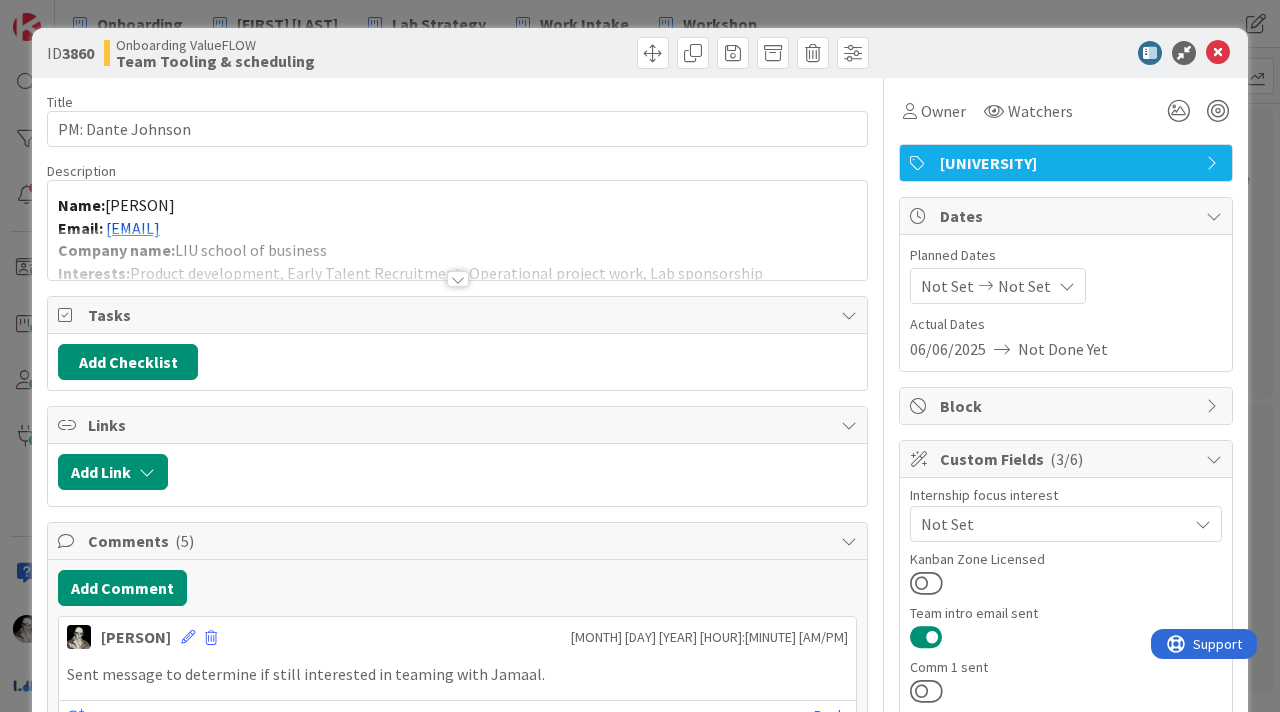 scroll, scrollTop: 0, scrollLeft: 0, axis: both 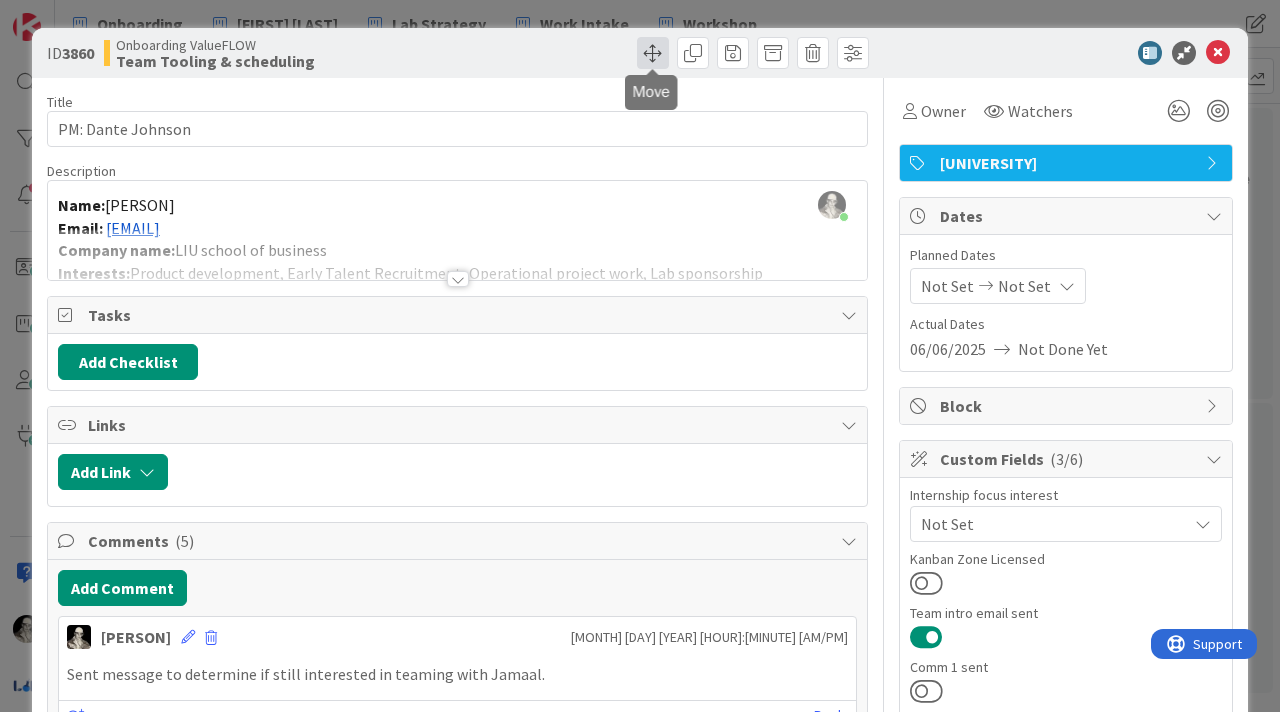 click at bounding box center [653, 53] 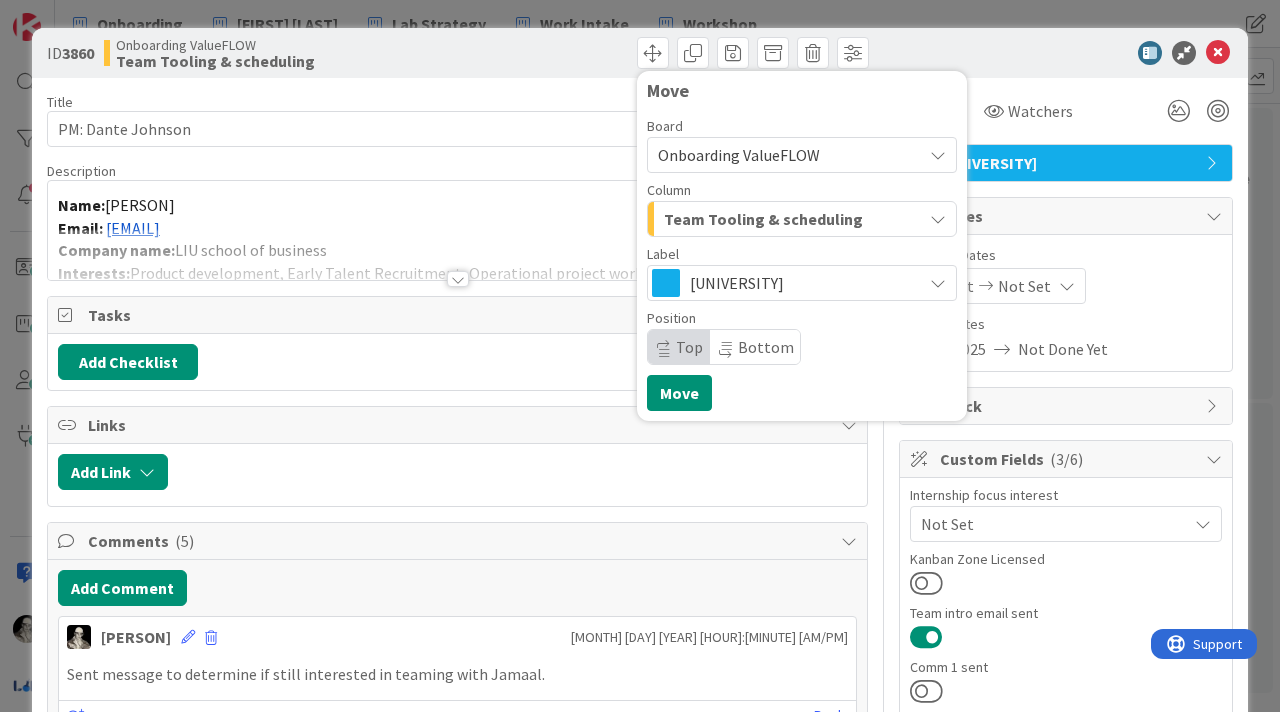 click on "Team Tooling & scheduling" at bounding box center (763, 219) 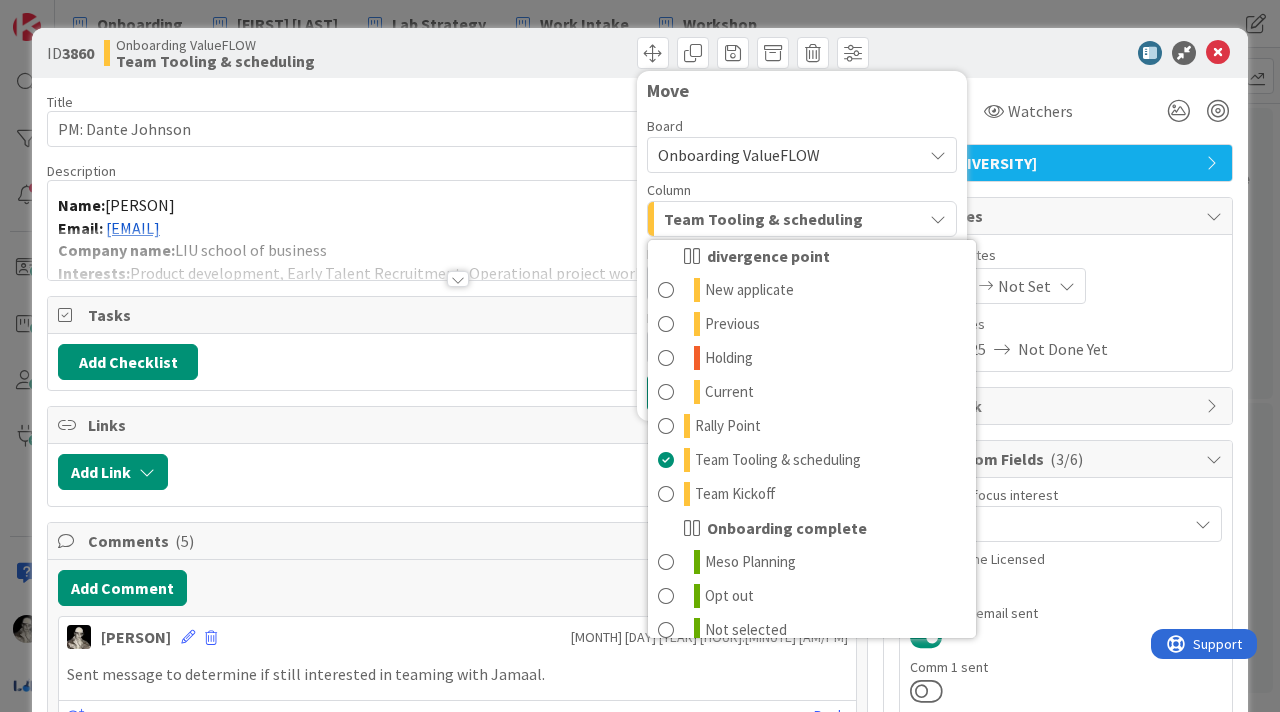 scroll, scrollTop: 128, scrollLeft: 0, axis: vertical 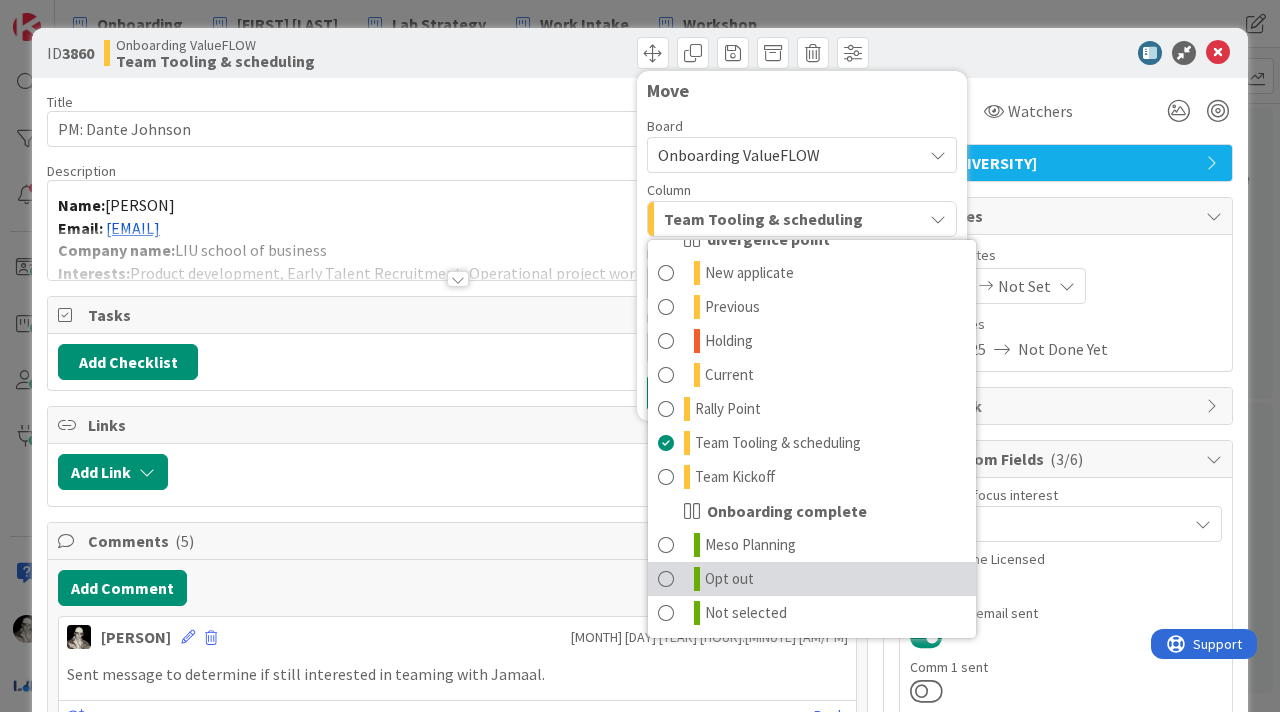 click at bounding box center (666, 579) 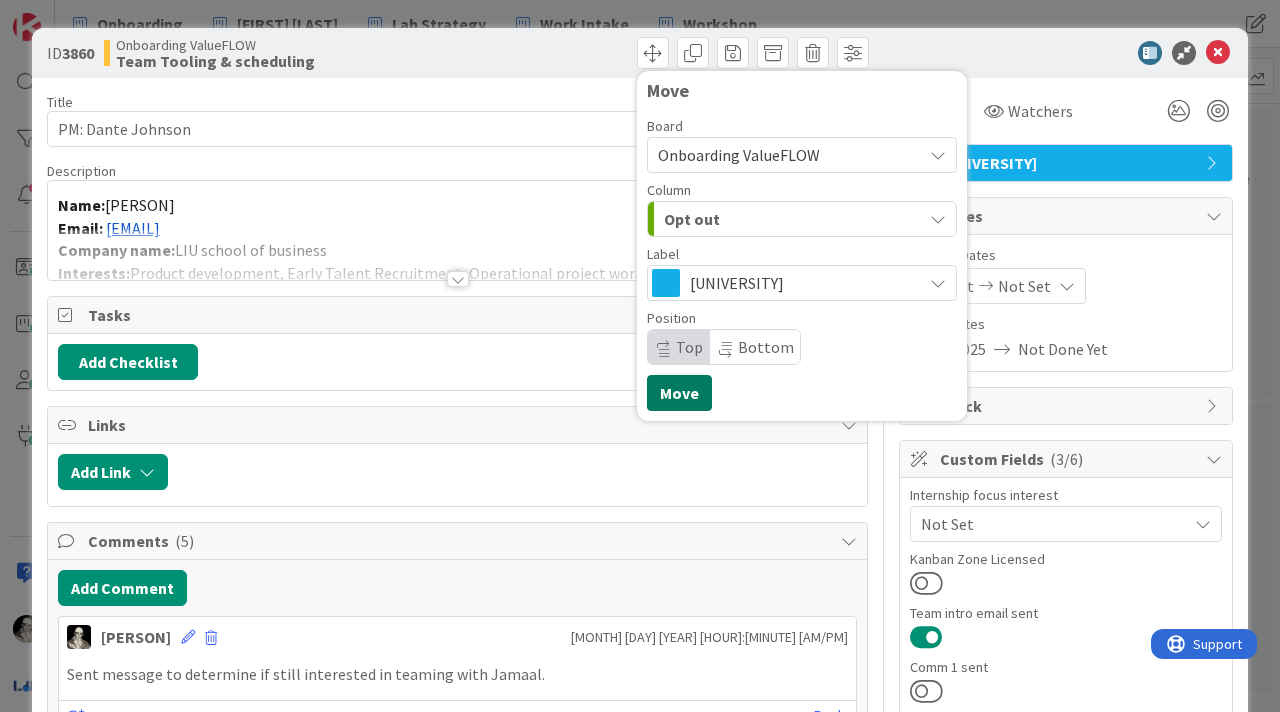 click on "Move" at bounding box center [679, 393] 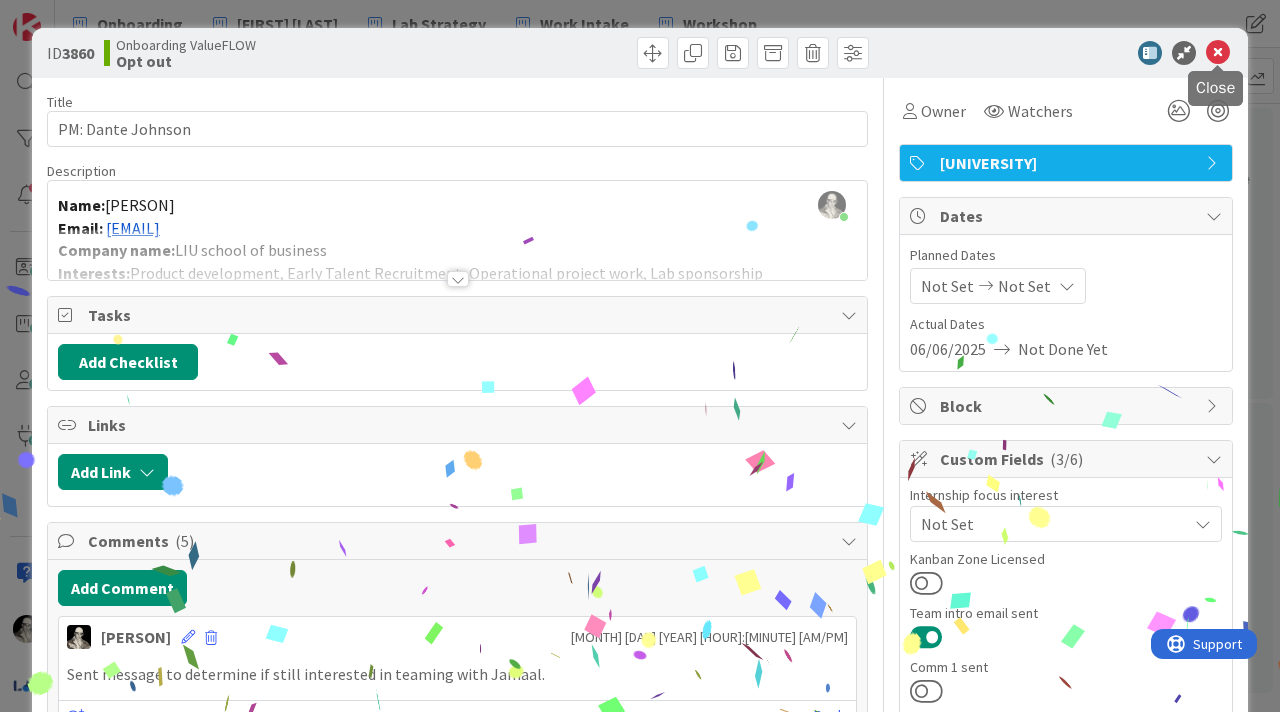 click at bounding box center (1218, 53) 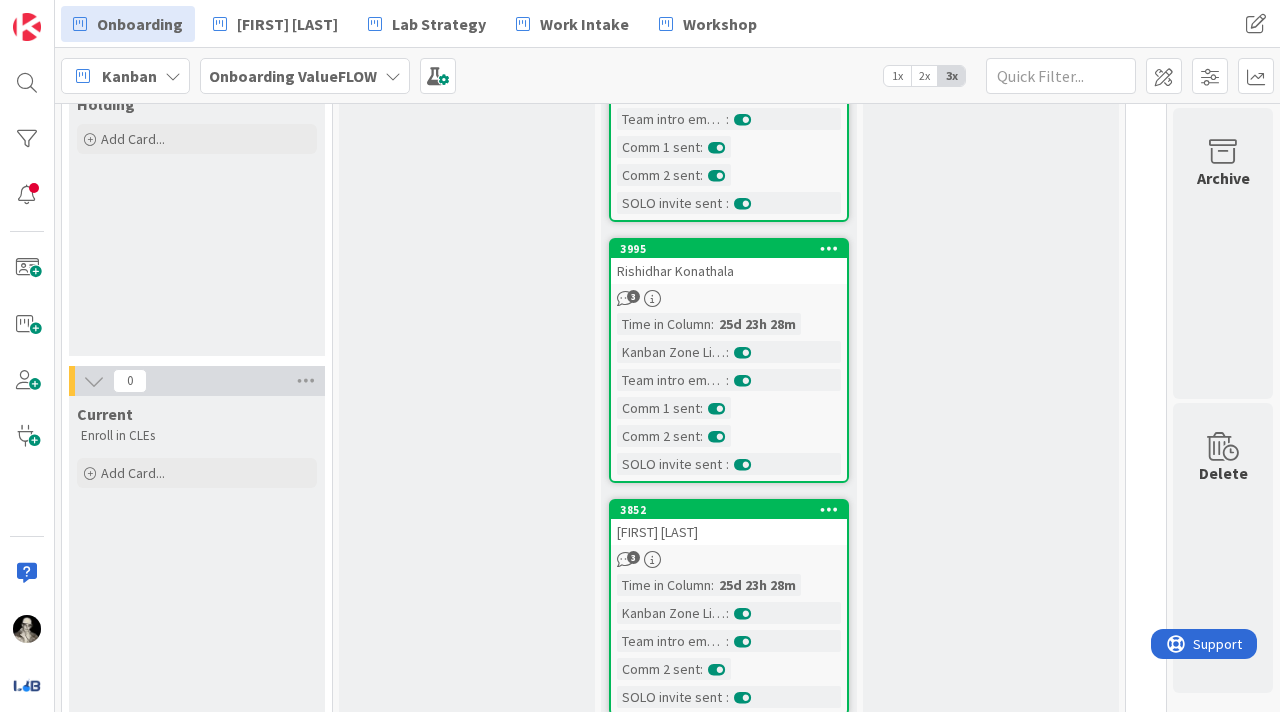 scroll, scrollTop: 0, scrollLeft: 0, axis: both 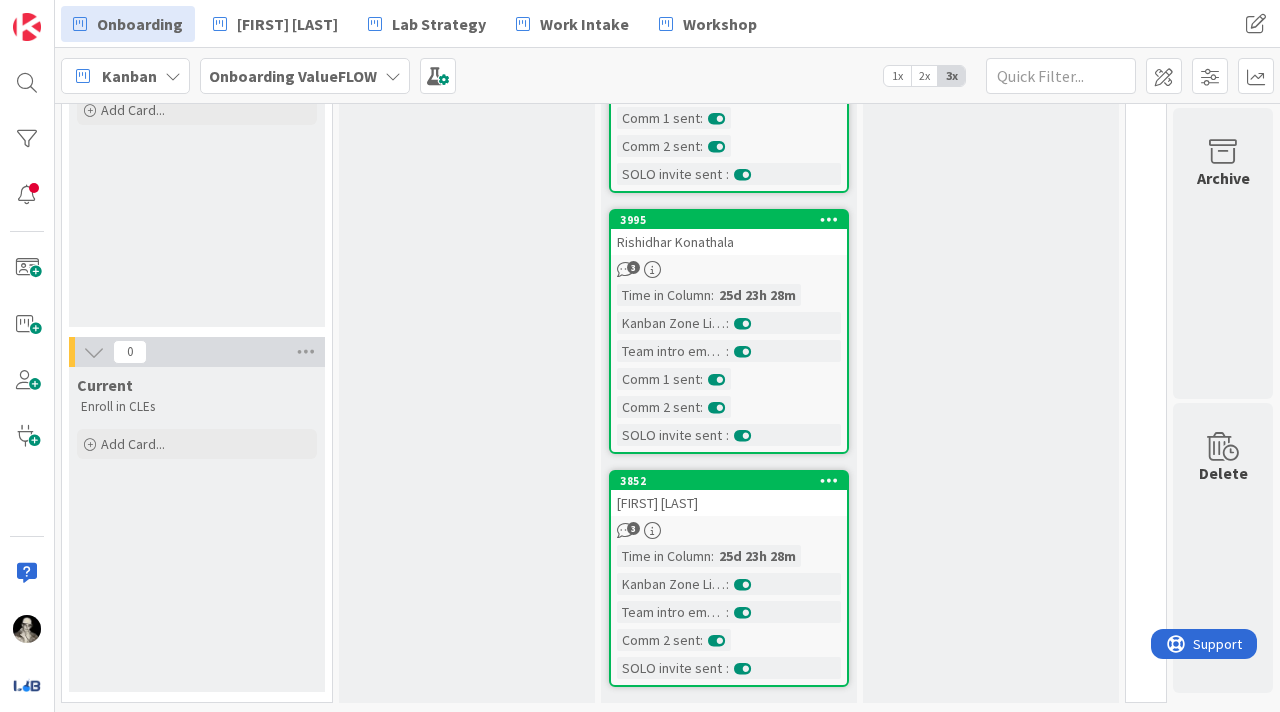 click on "Rishidhar Konathala" at bounding box center (729, 242) 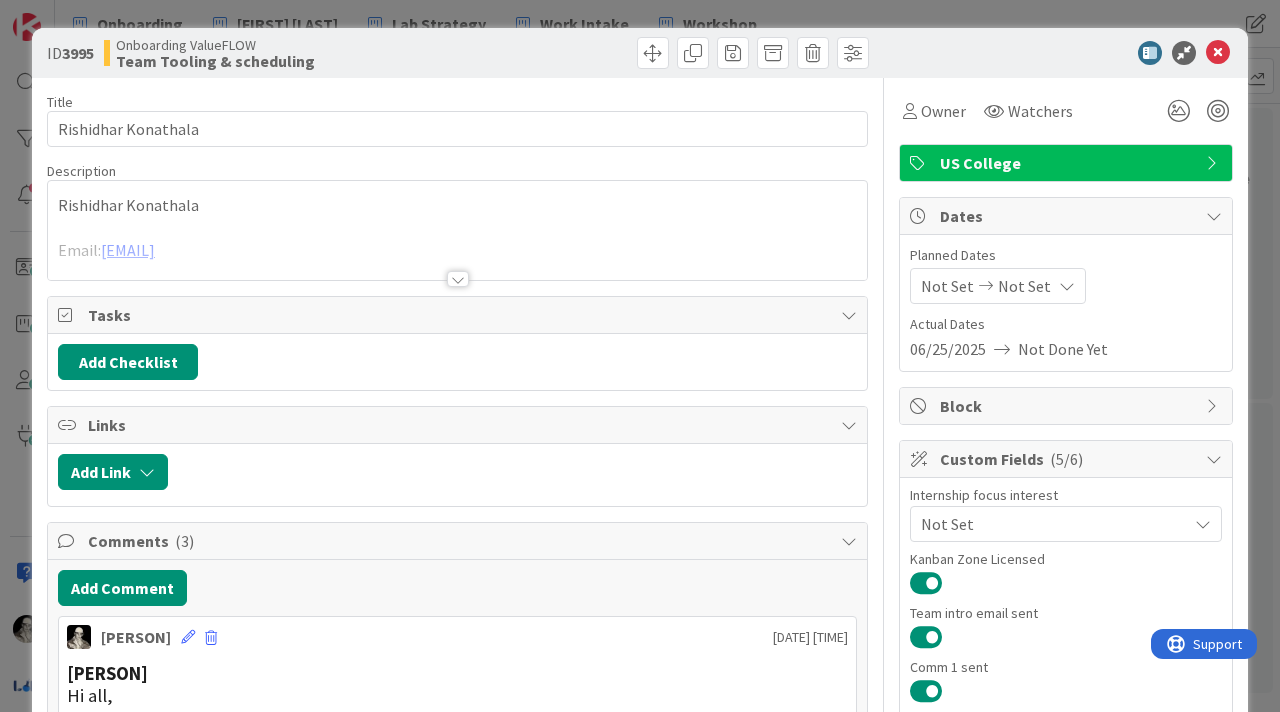scroll, scrollTop: 0, scrollLeft: 0, axis: both 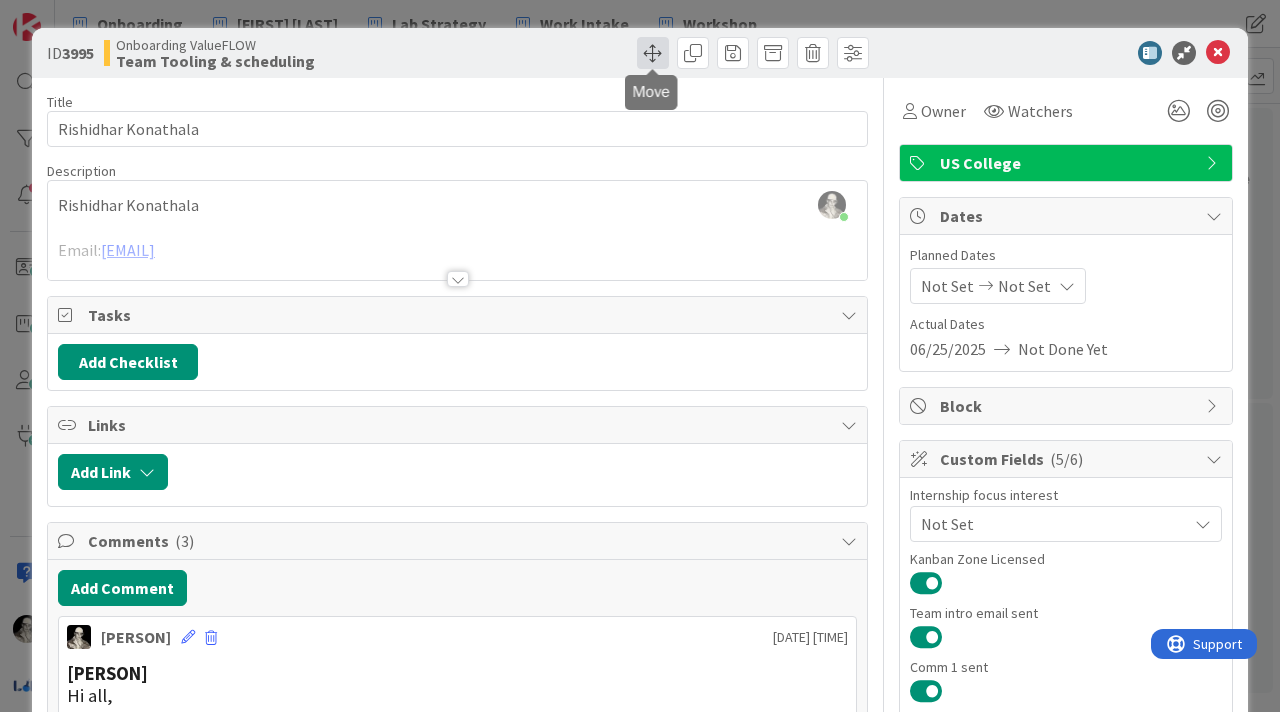 click at bounding box center [653, 53] 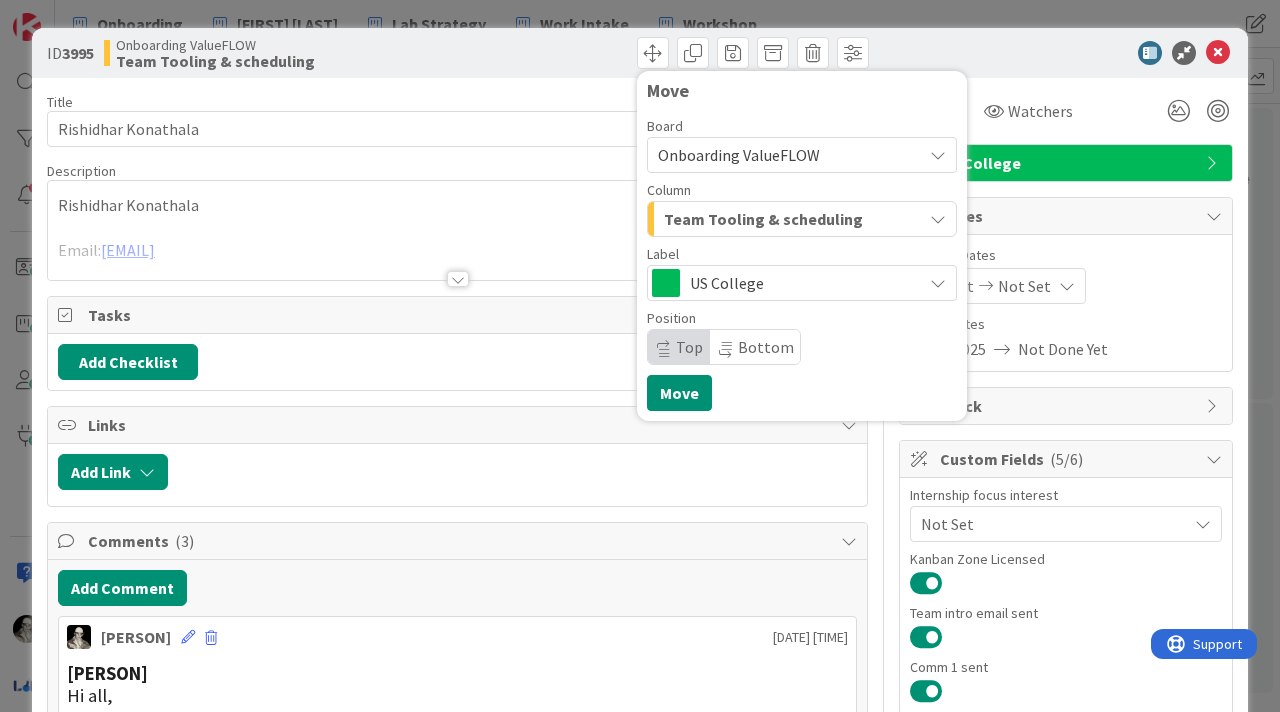 click on "Team Tooling & scheduling" at bounding box center [763, 219] 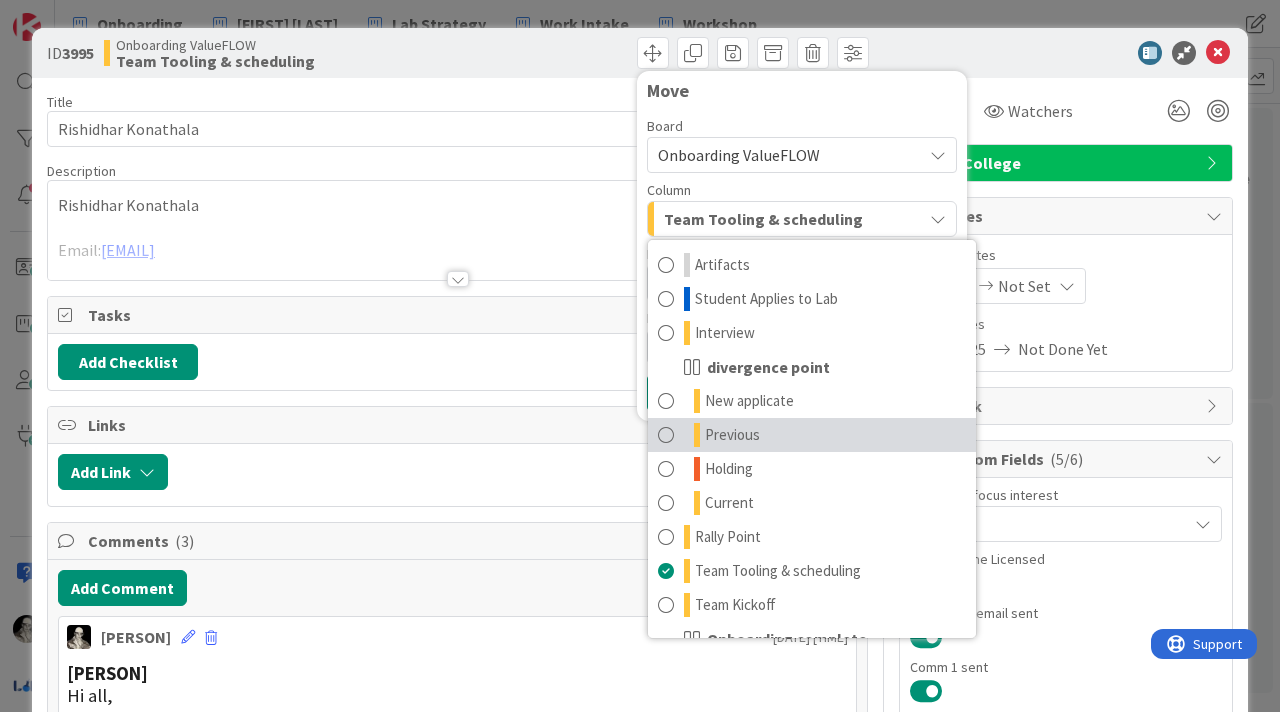 scroll, scrollTop: 128, scrollLeft: 0, axis: vertical 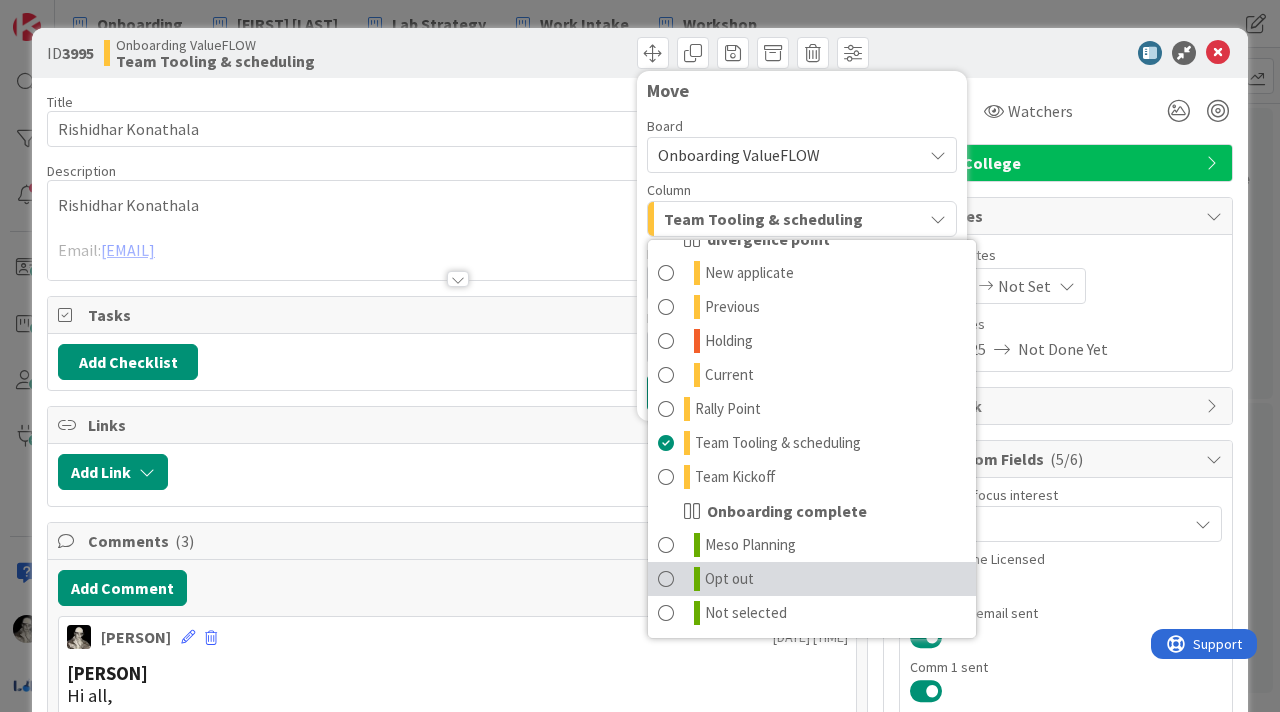 click on "Opt out" at bounding box center [812, 579] 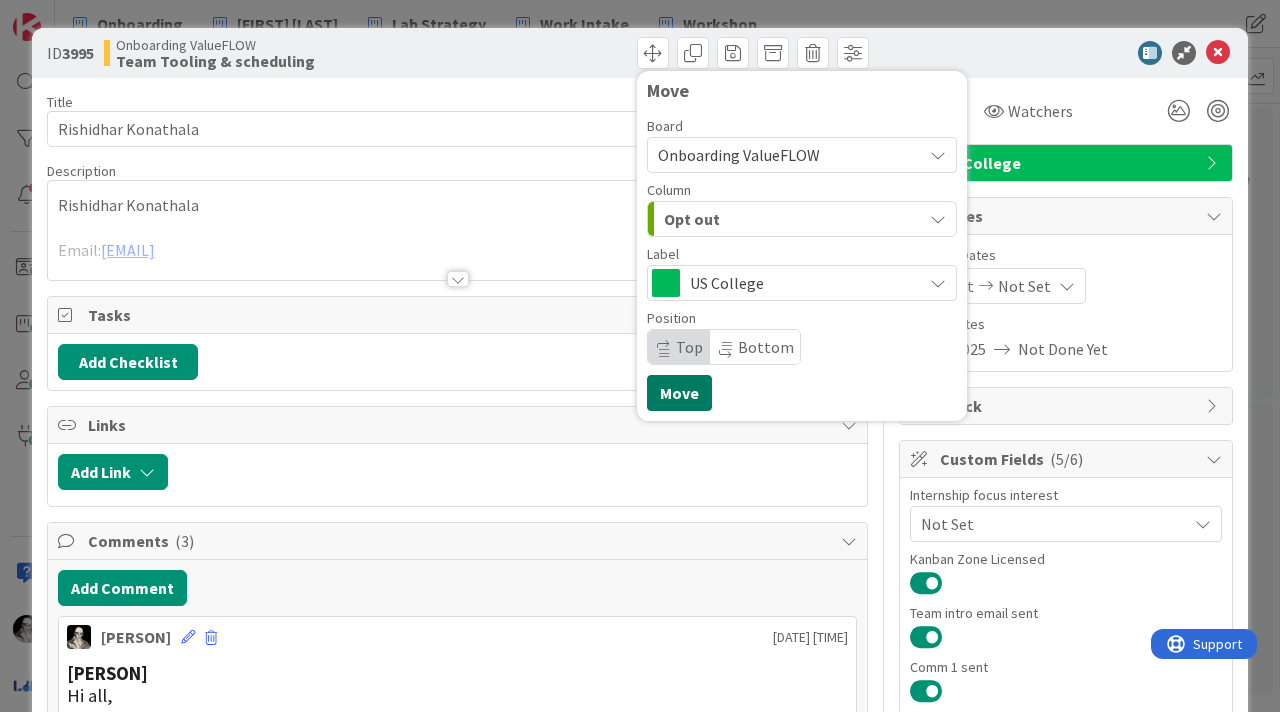 click on "Move" at bounding box center (679, 393) 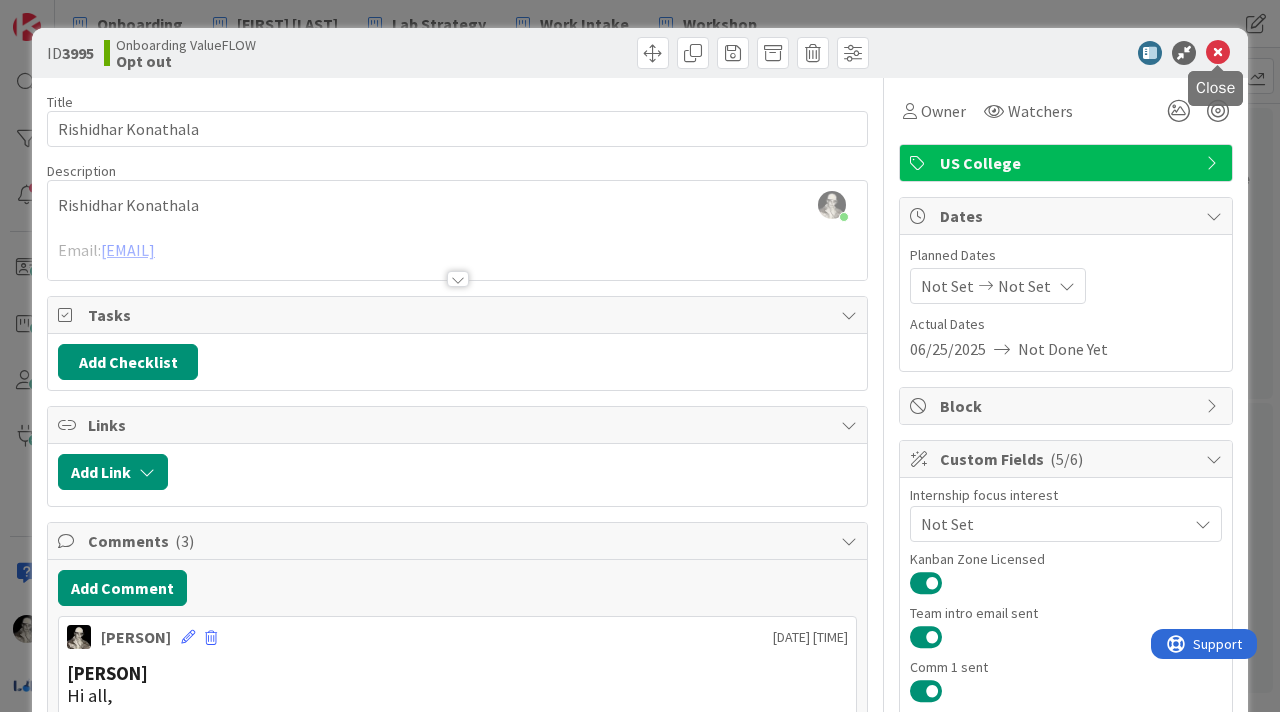 click at bounding box center (1218, 53) 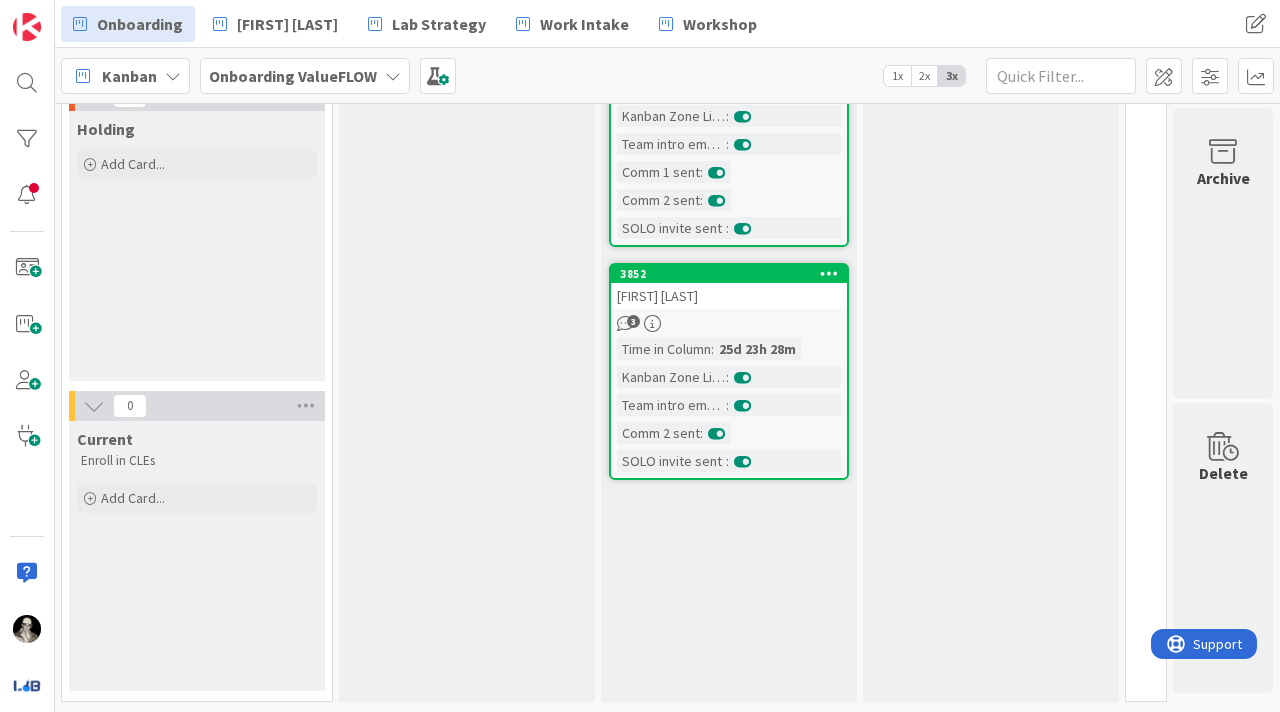 scroll, scrollTop: 0, scrollLeft: 0, axis: both 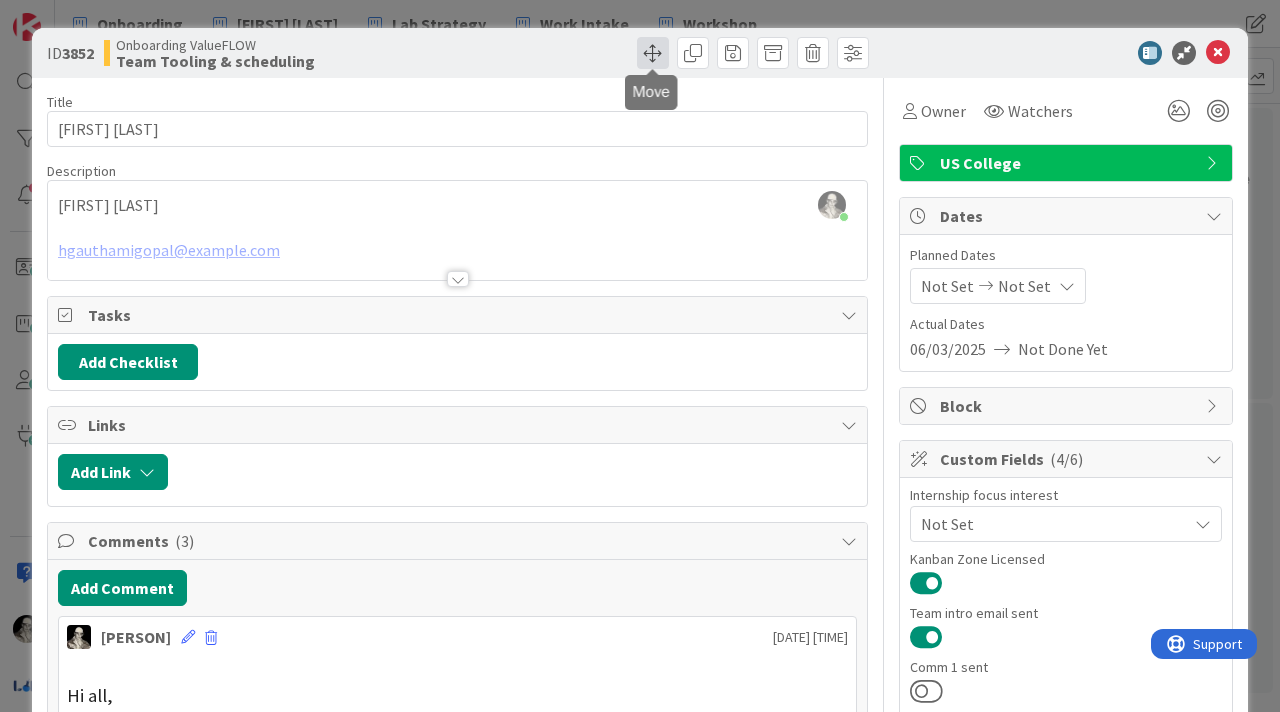 click at bounding box center (653, 53) 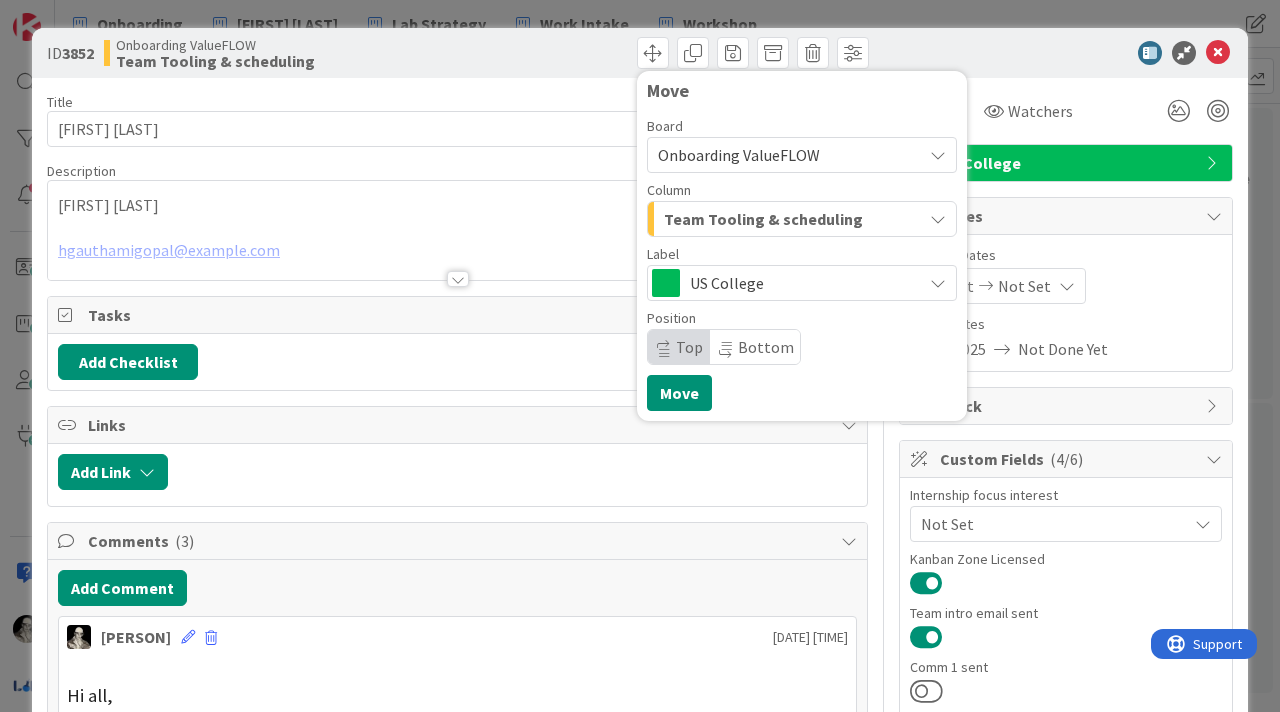 click on "Team Tooling & scheduling" at bounding box center [763, 219] 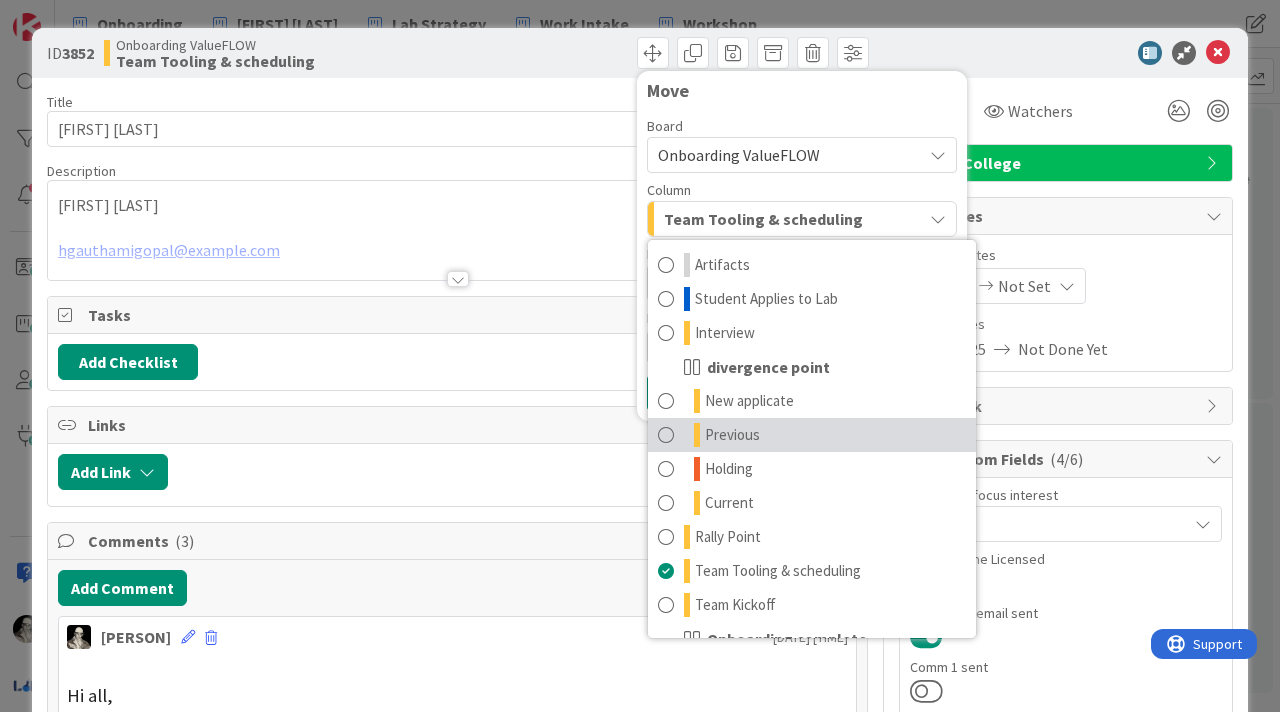 scroll, scrollTop: 128, scrollLeft: 0, axis: vertical 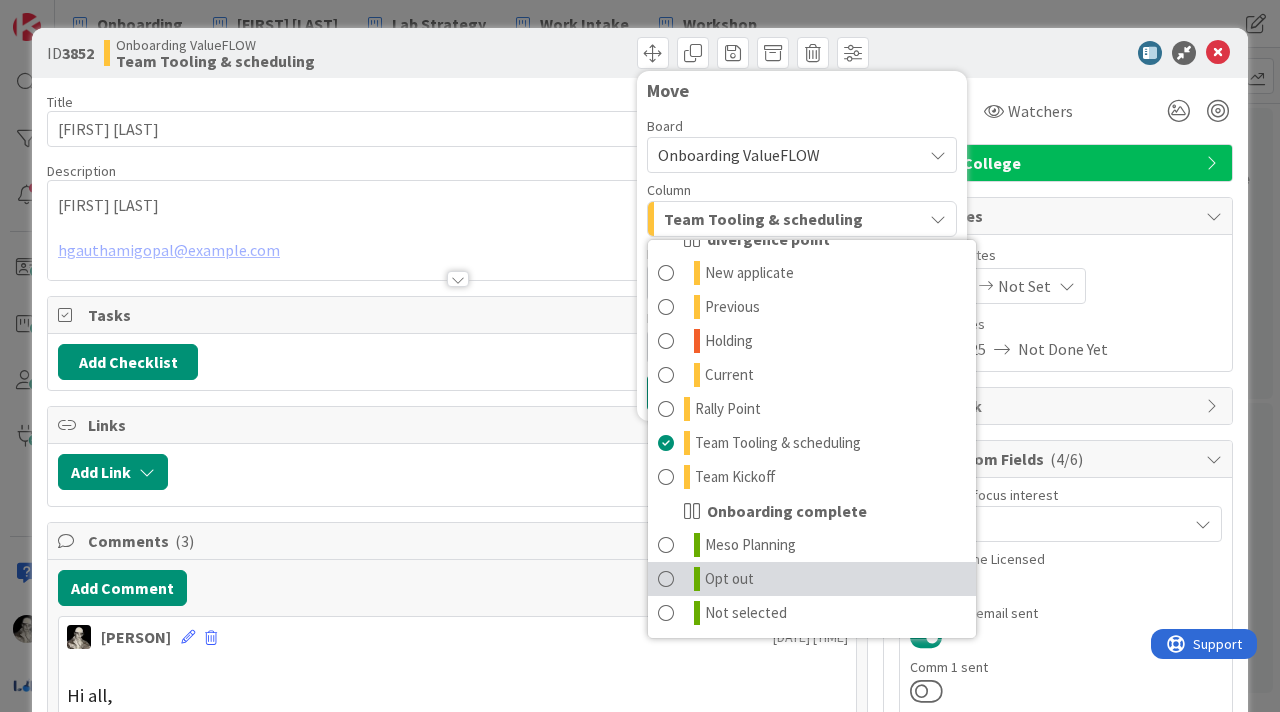 click at bounding box center (666, 579) 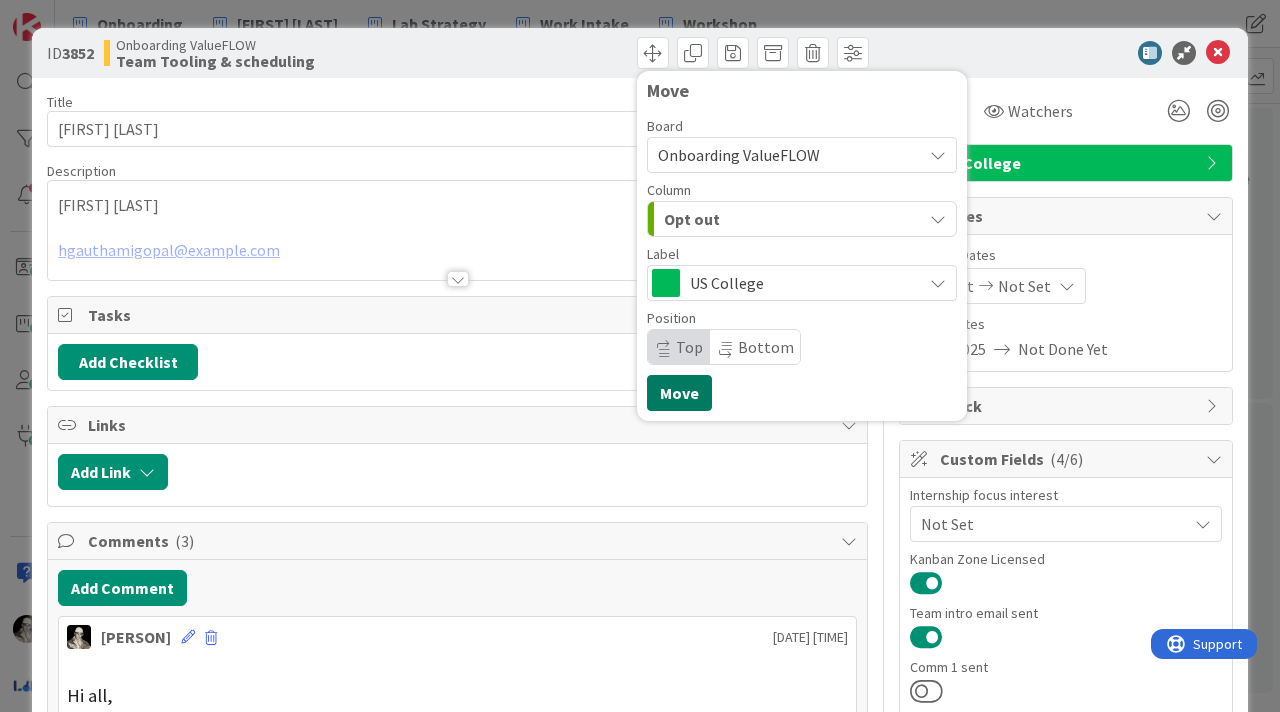 click on "Move" at bounding box center [679, 393] 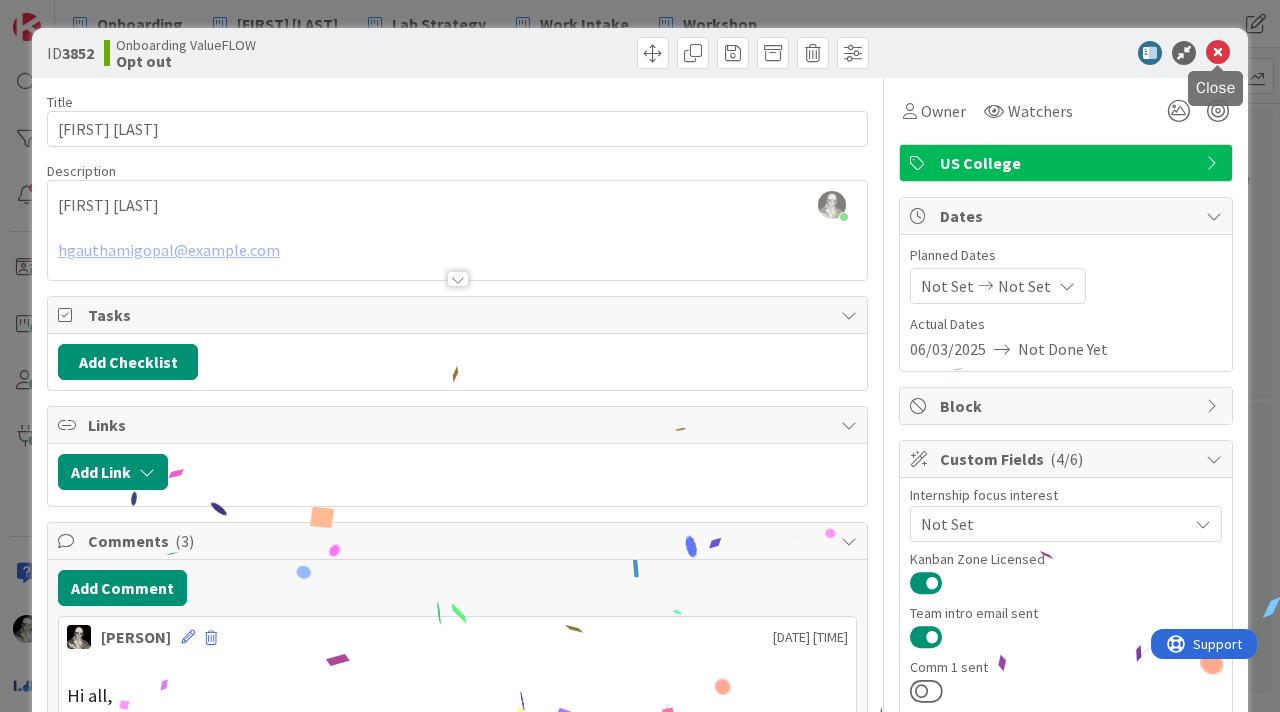 click at bounding box center (1218, 53) 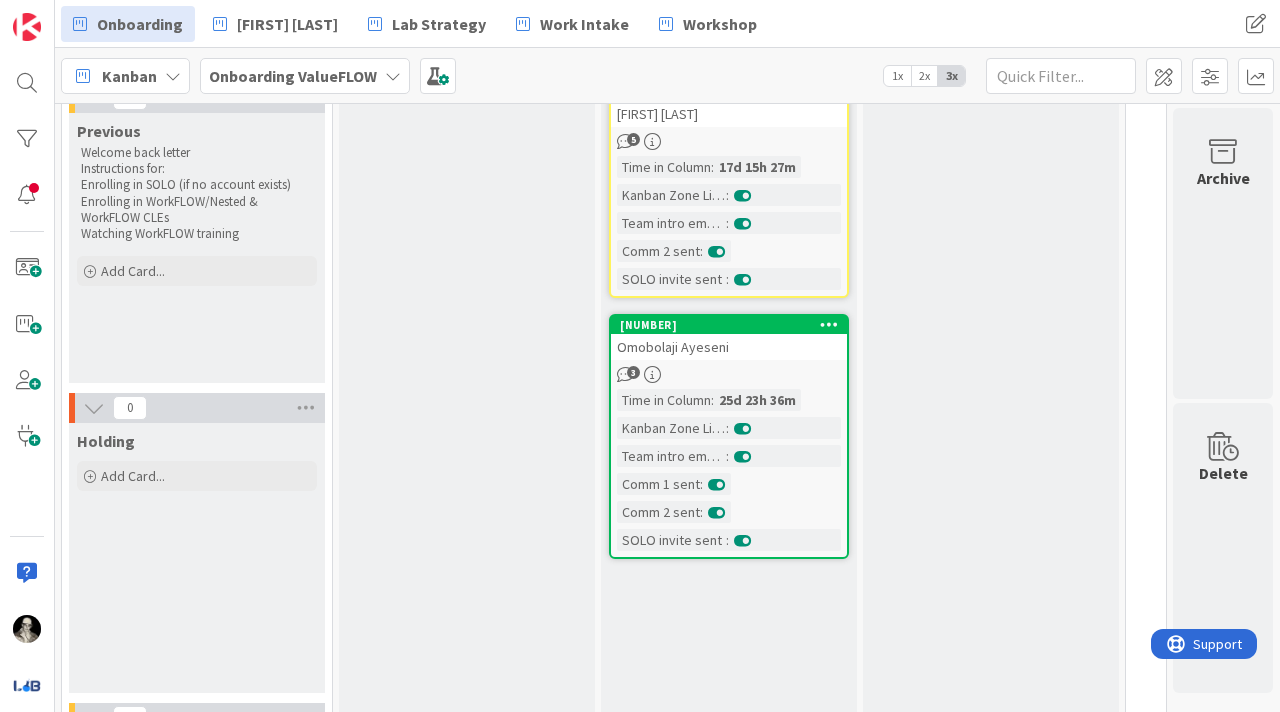 scroll, scrollTop: 665, scrollLeft: 787, axis: both 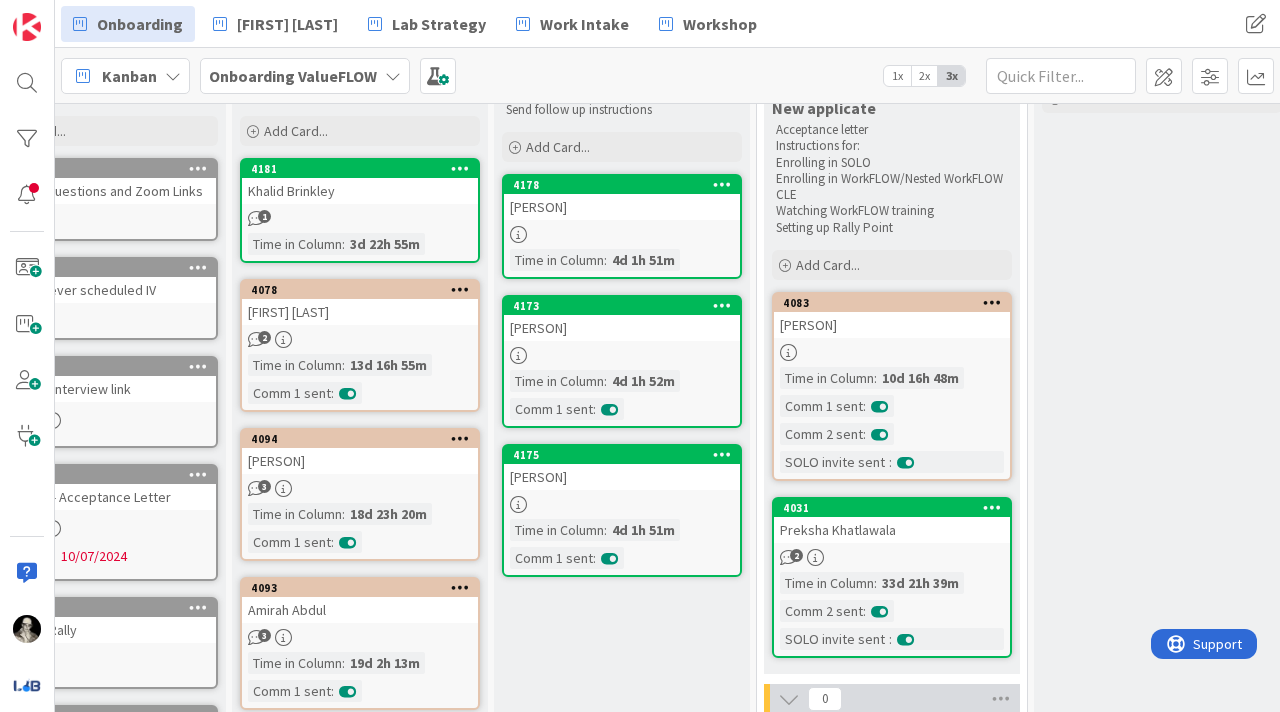 click on "[FIRST] [LAST]" at bounding box center [360, 312] 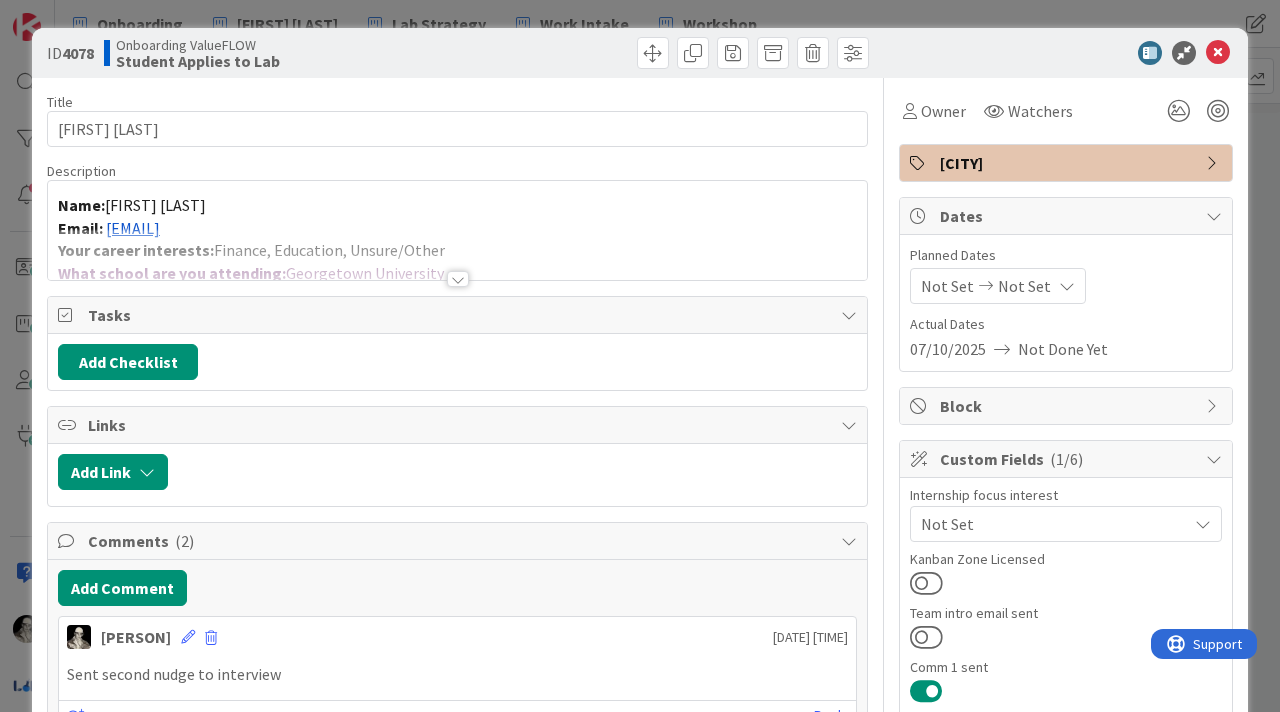scroll, scrollTop: 0, scrollLeft: 0, axis: both 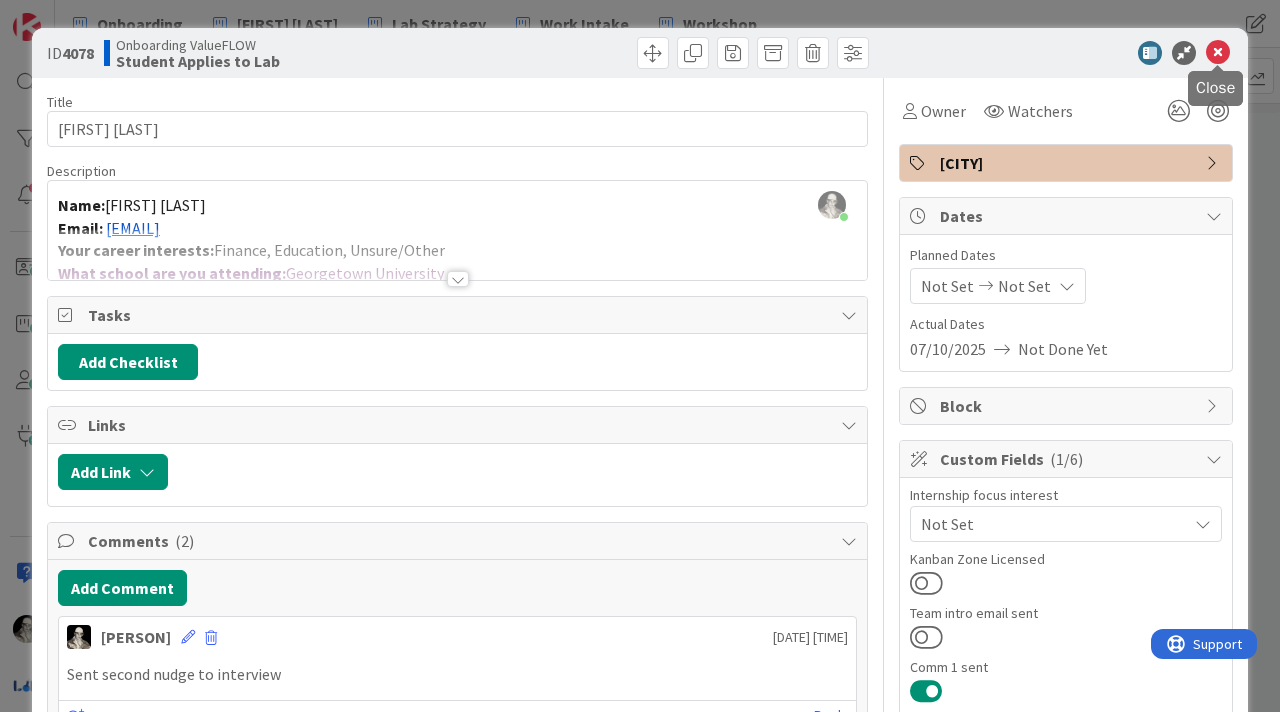 click at bounding box center [1218, 53] 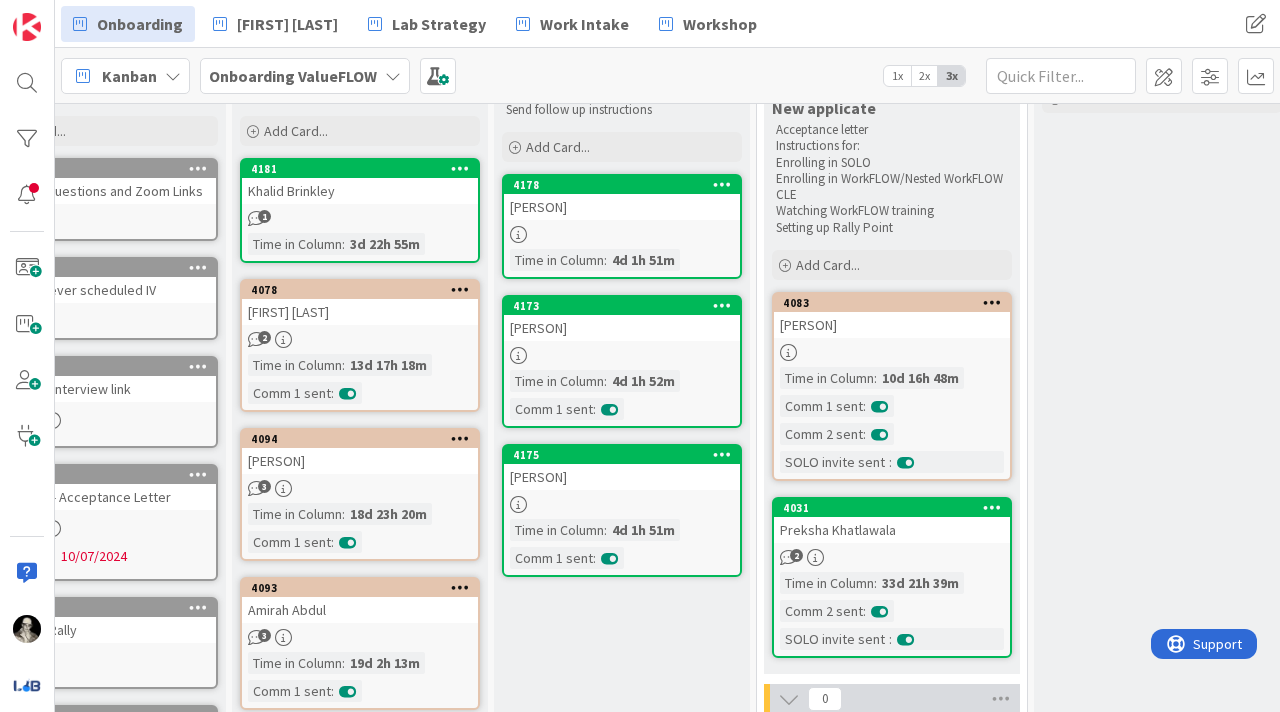 click on "[PERSON]" at bounding box center (360, 461) 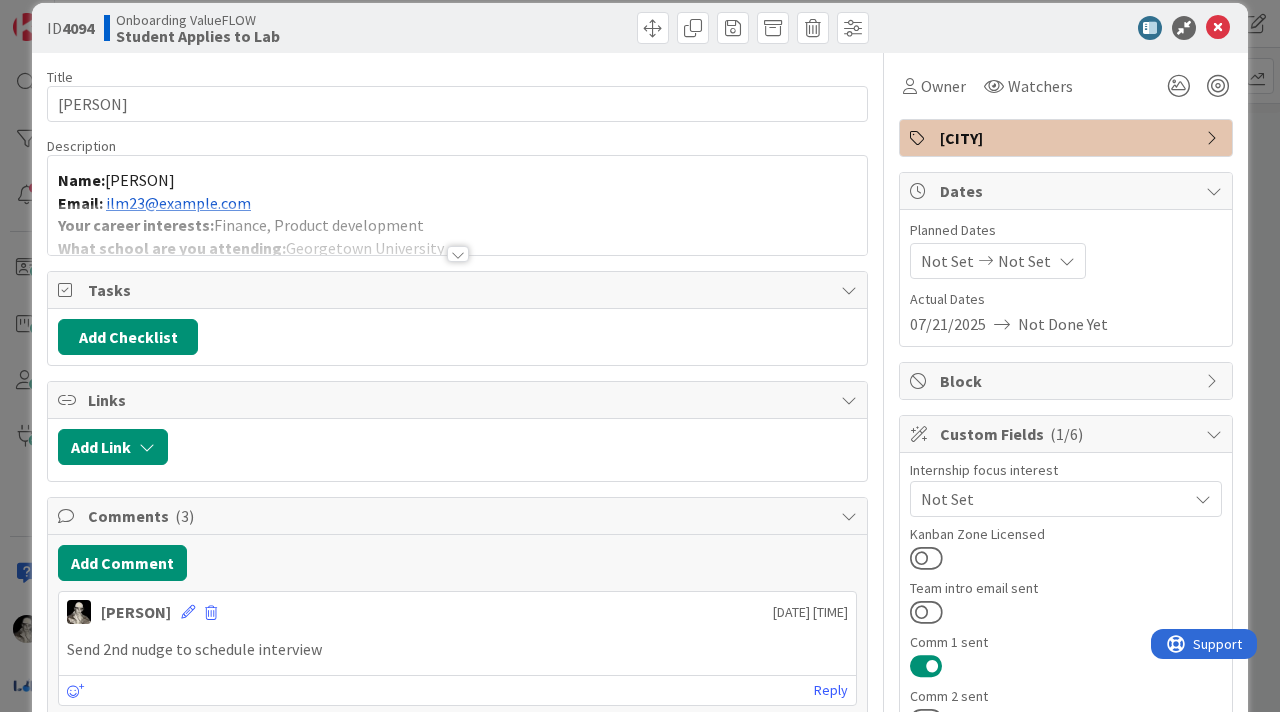 scroll, scrollTop: 0, scrollLeft: 0, axis: both 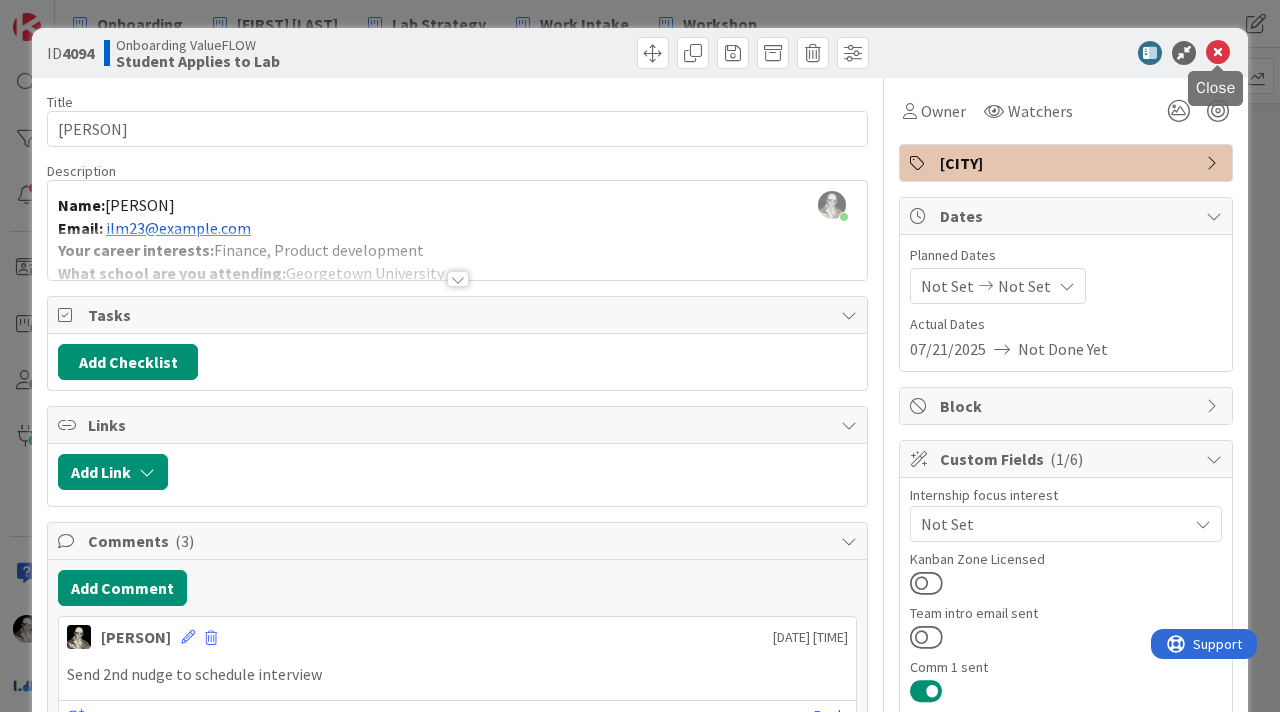 click at bounding box center (1218, 53) 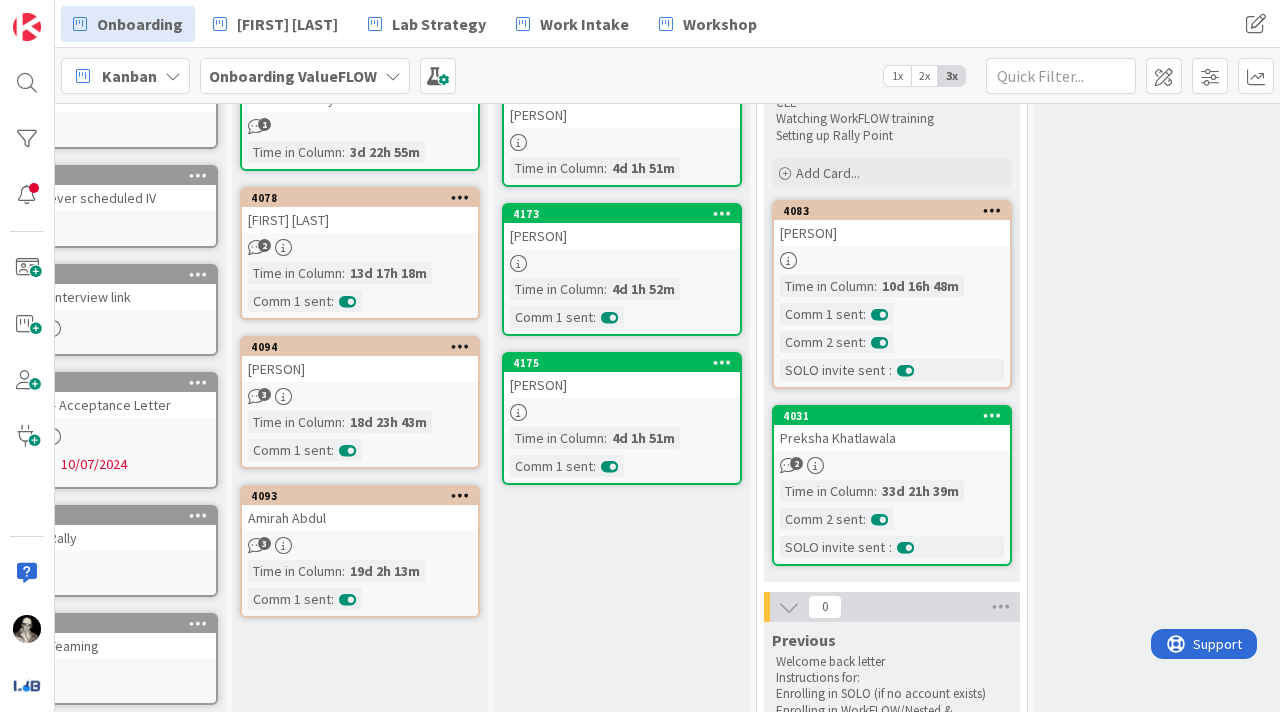 scroll, scrollTop: 278, scrollLeft: 92, axis: both 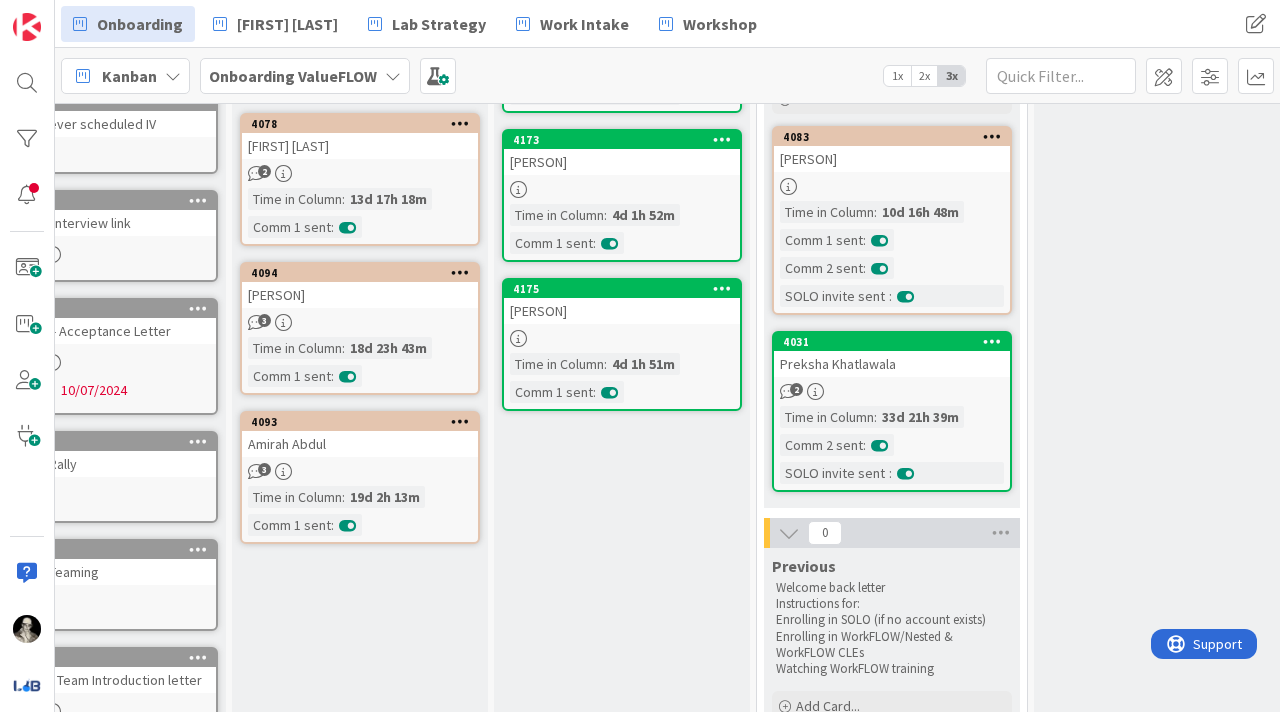click on "Amirah Abdul" at bounding box center (360, 444) 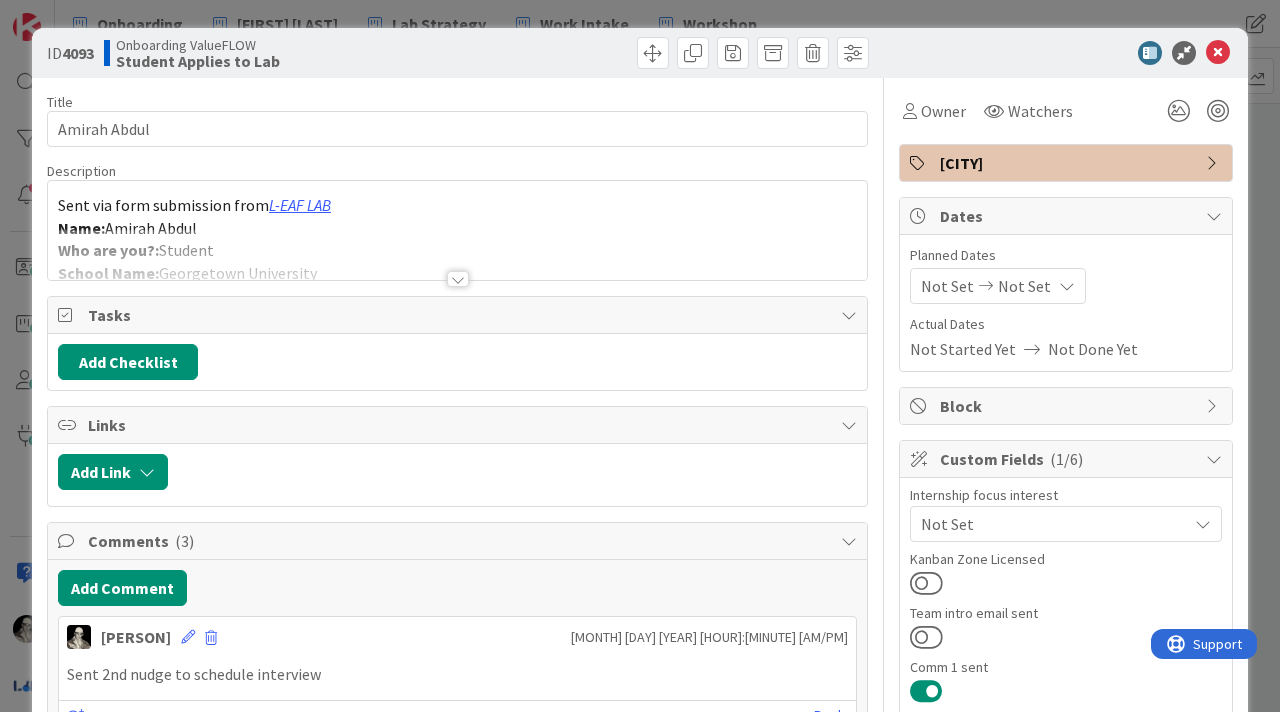 scroll, scrollTop: 0, scrollLeft: 0, axis: both 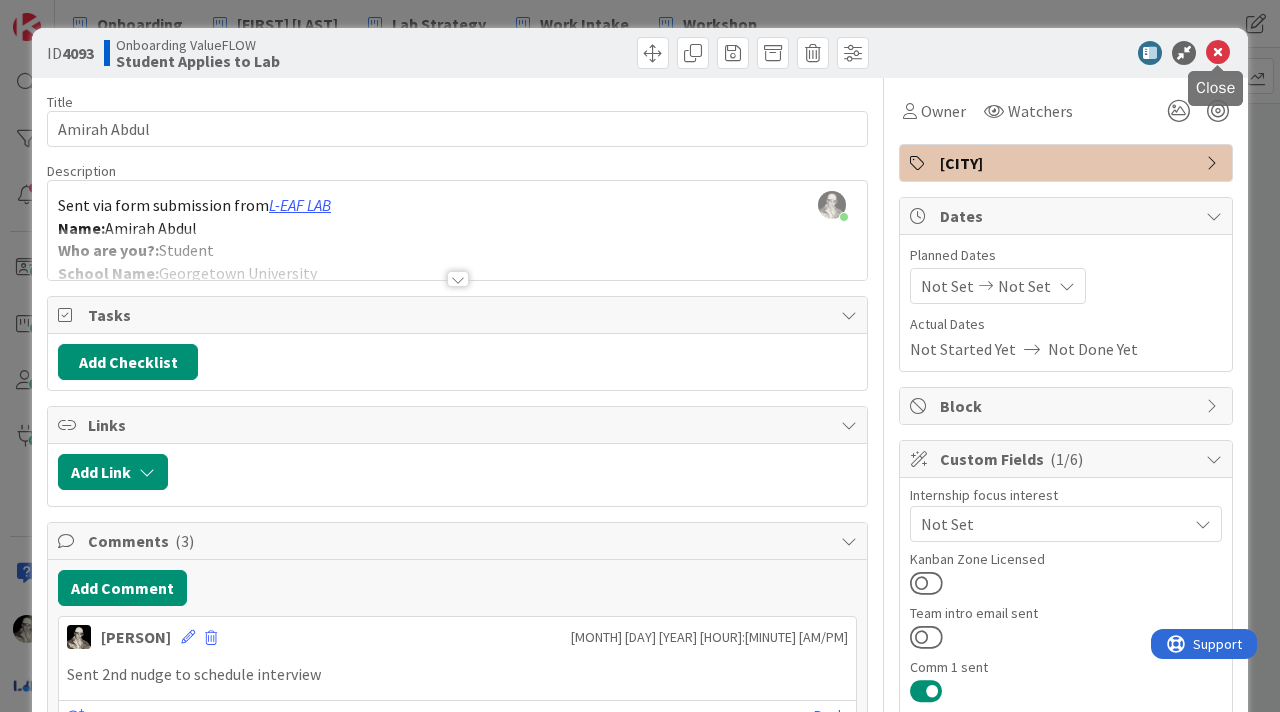 click at bounding box center (1218, 53) 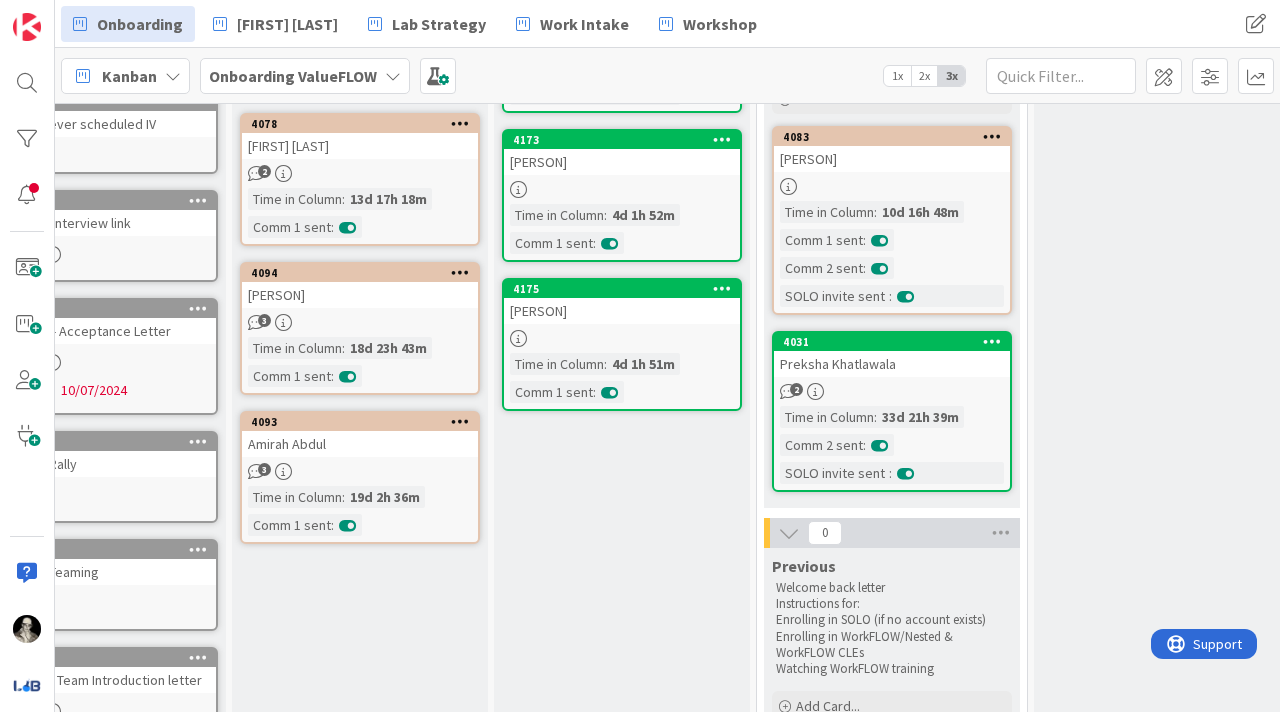 scroll, scrollTop: 0, scrollLeft: 0, axis: both 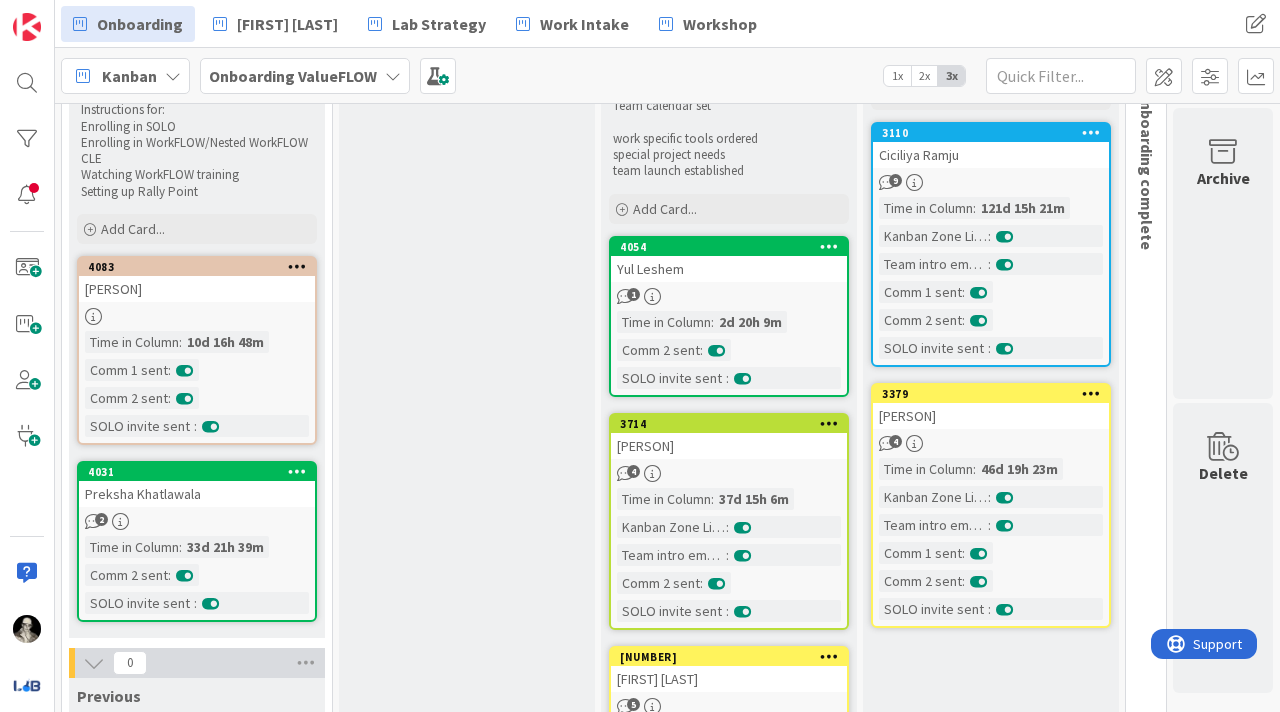 click on "4054 [FIRST] [LAST] 1 Time in Column : 2d 20h 9m Comm 2 sent : SOLO invite sent :" at bounding box center [729, 316] 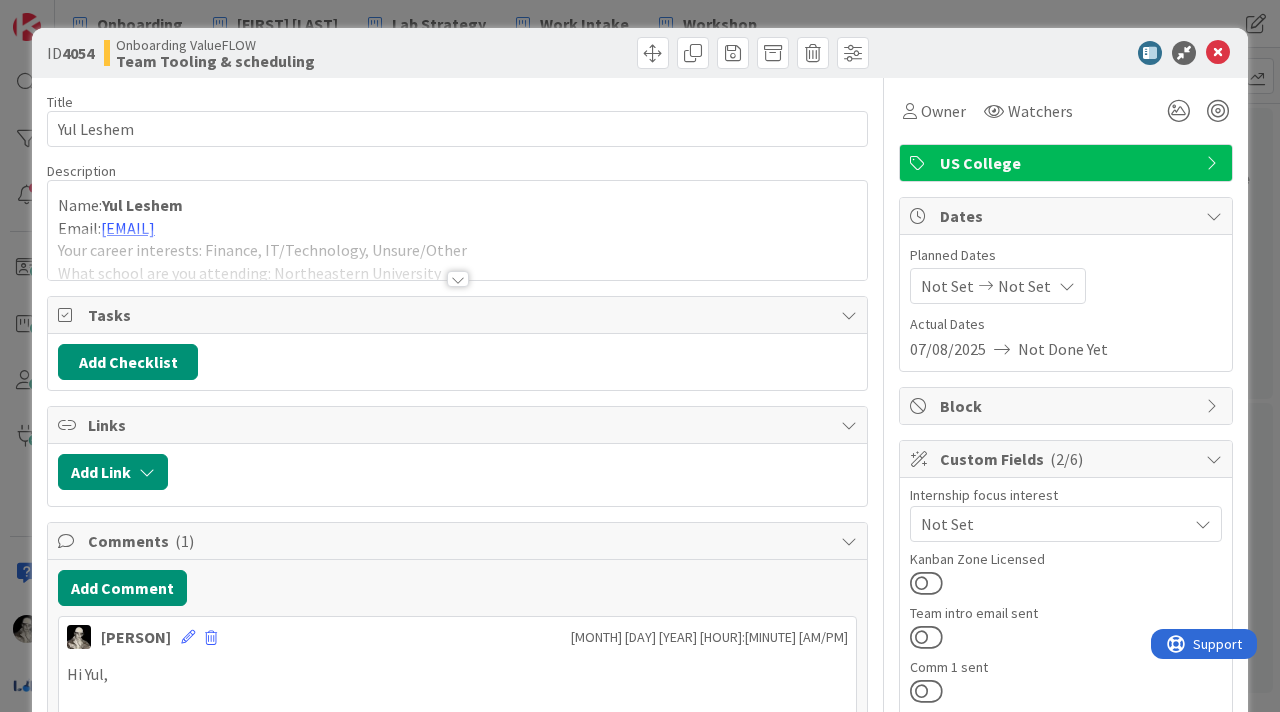 scroll, scrollTop: 0, scrollLeft: 0, axis: both 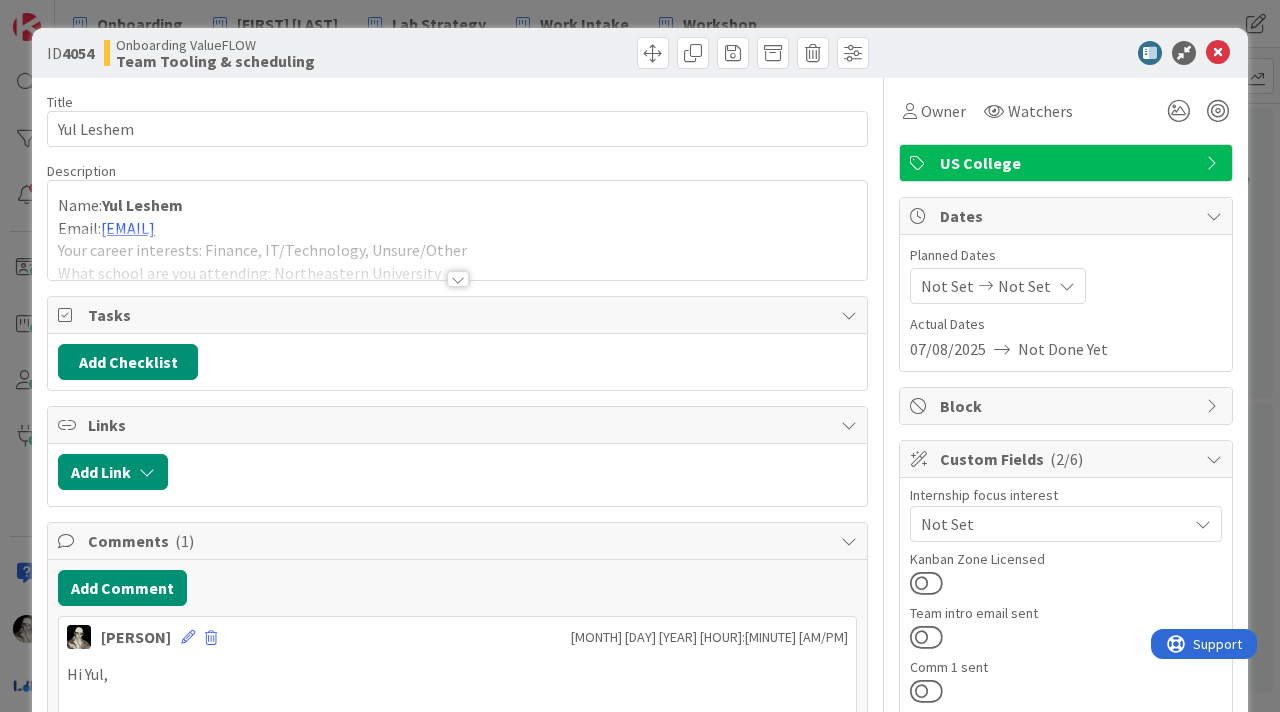 click at bounding box center (457, 254) 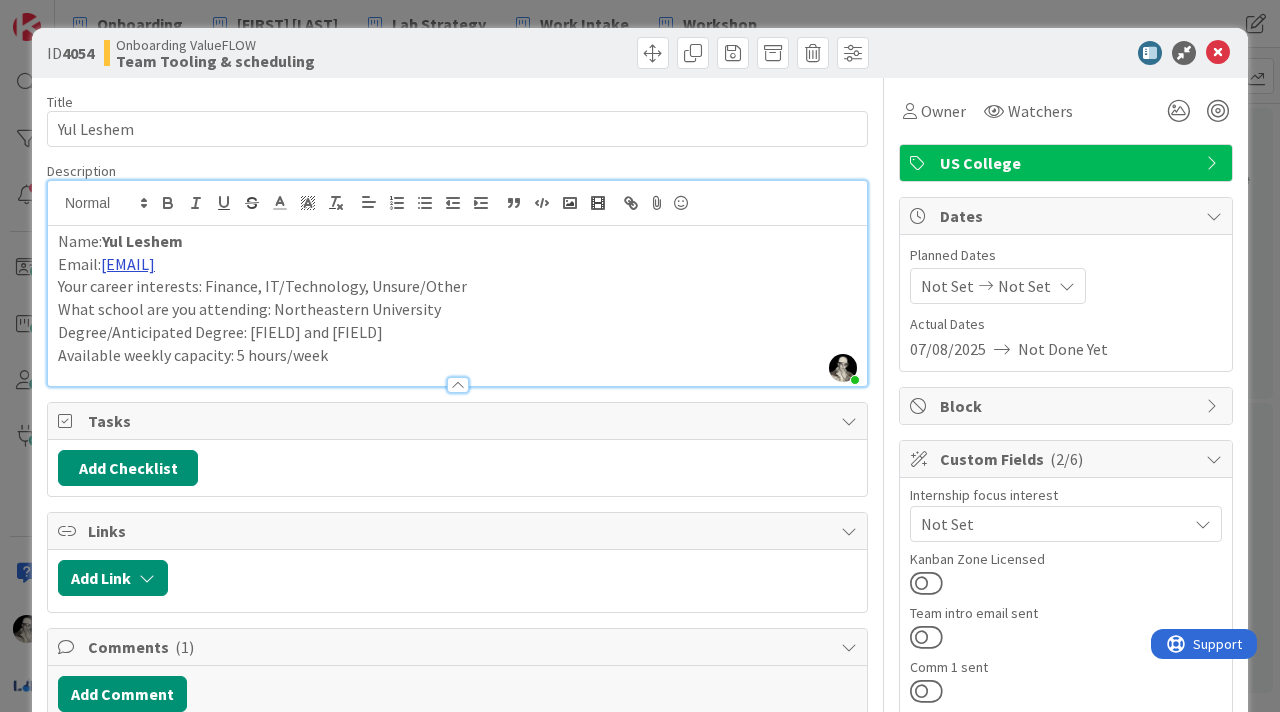 drag, startPoint x: 308, startPoint y: 264, endPoint x: 103, endPoint y: 263, distance: 205.00244 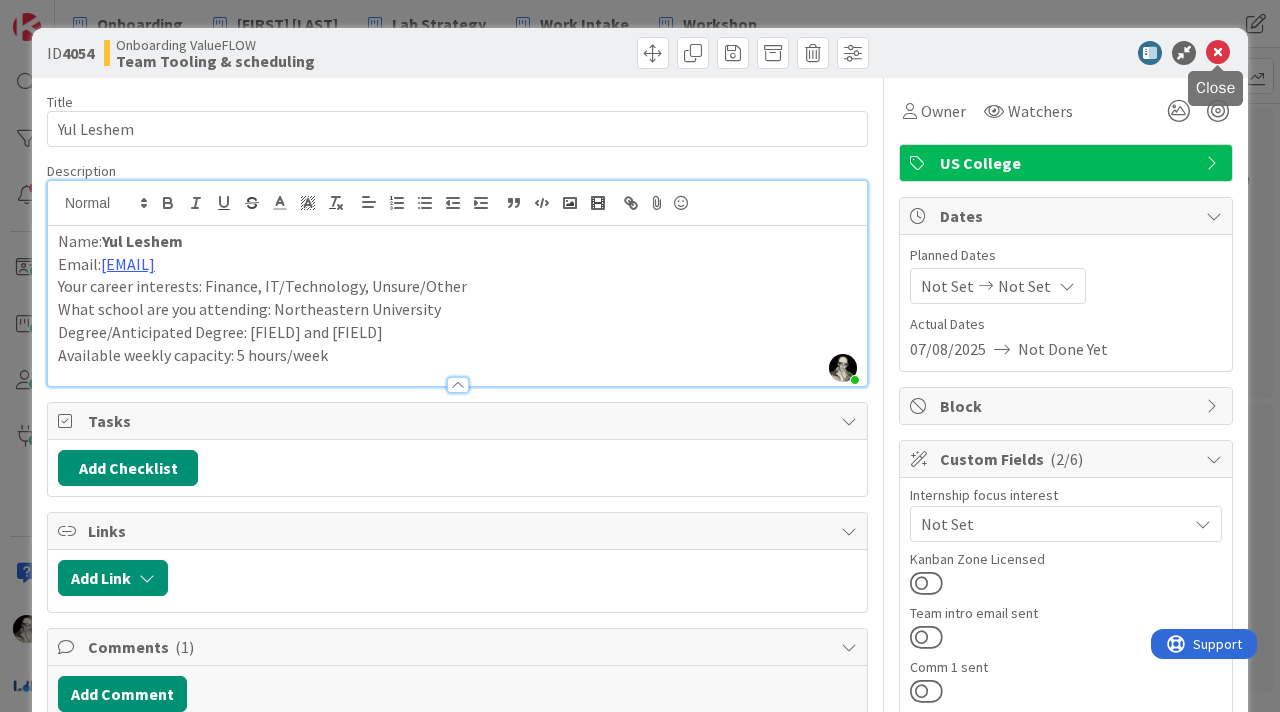 click at bounding box center (1218, 53) 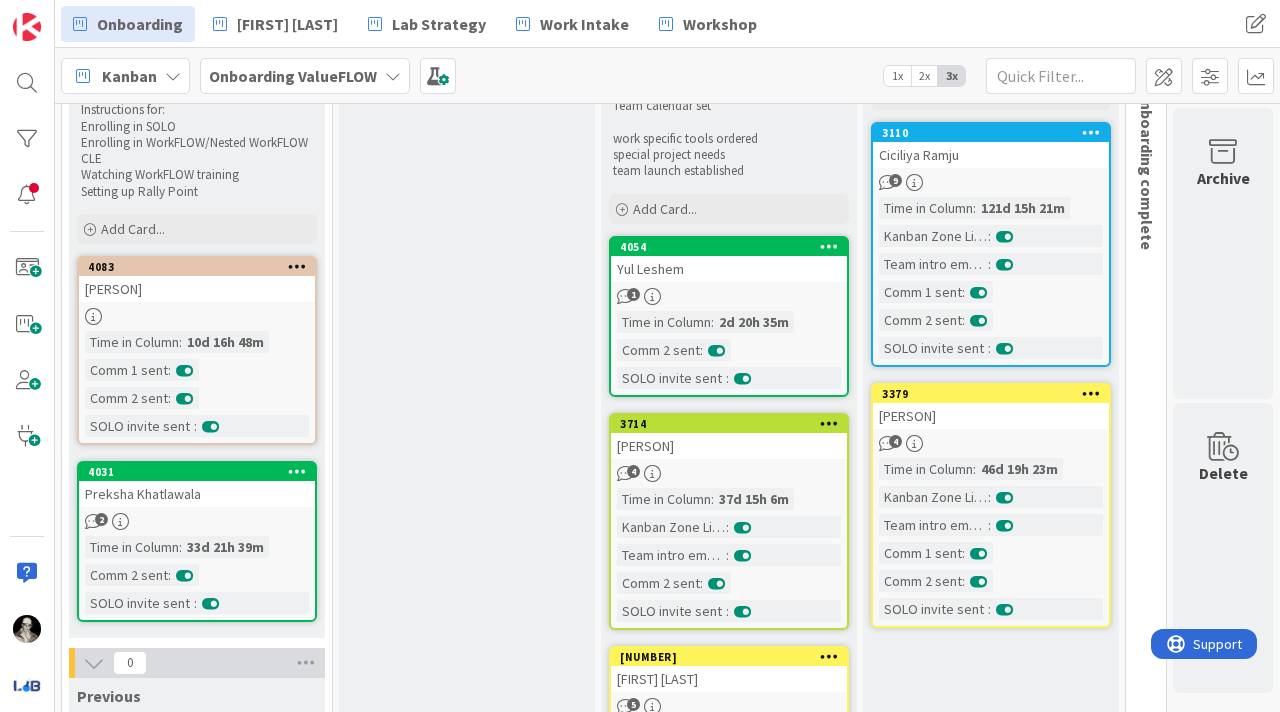 scroll, scrollTop: 0, scrollLeft: 0, axis: both 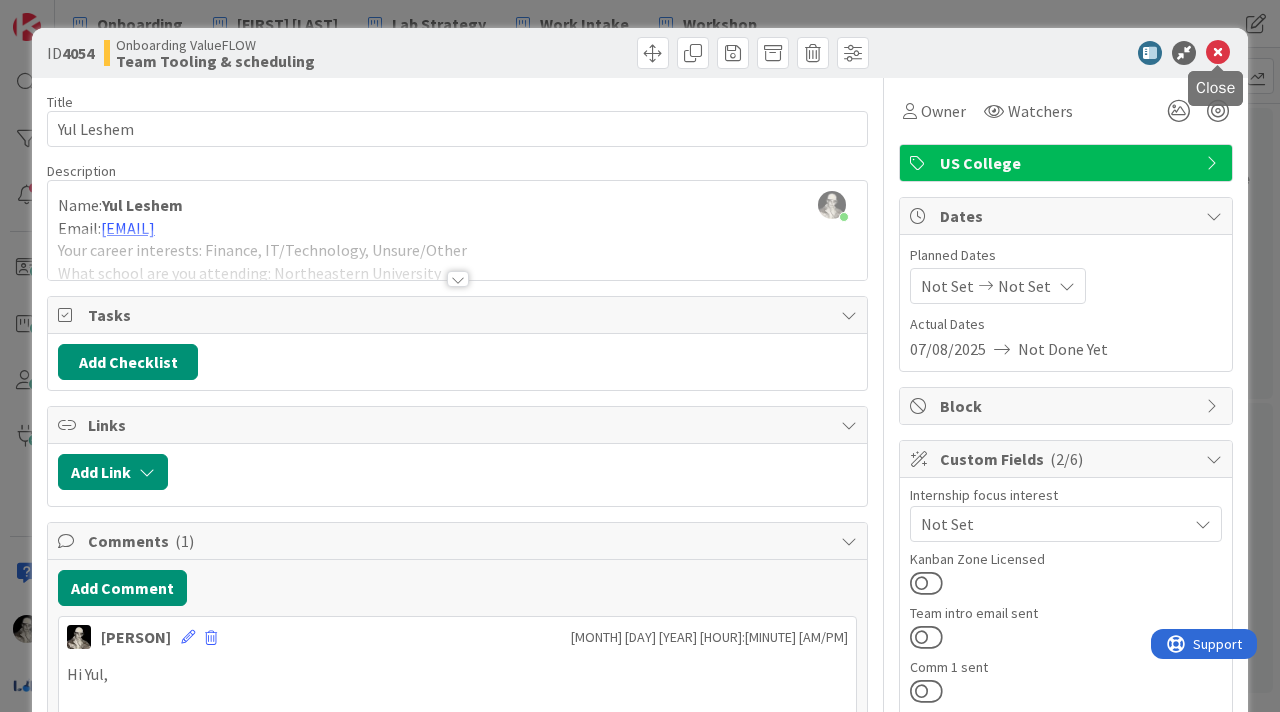 click at bounding box center [1218, 53] 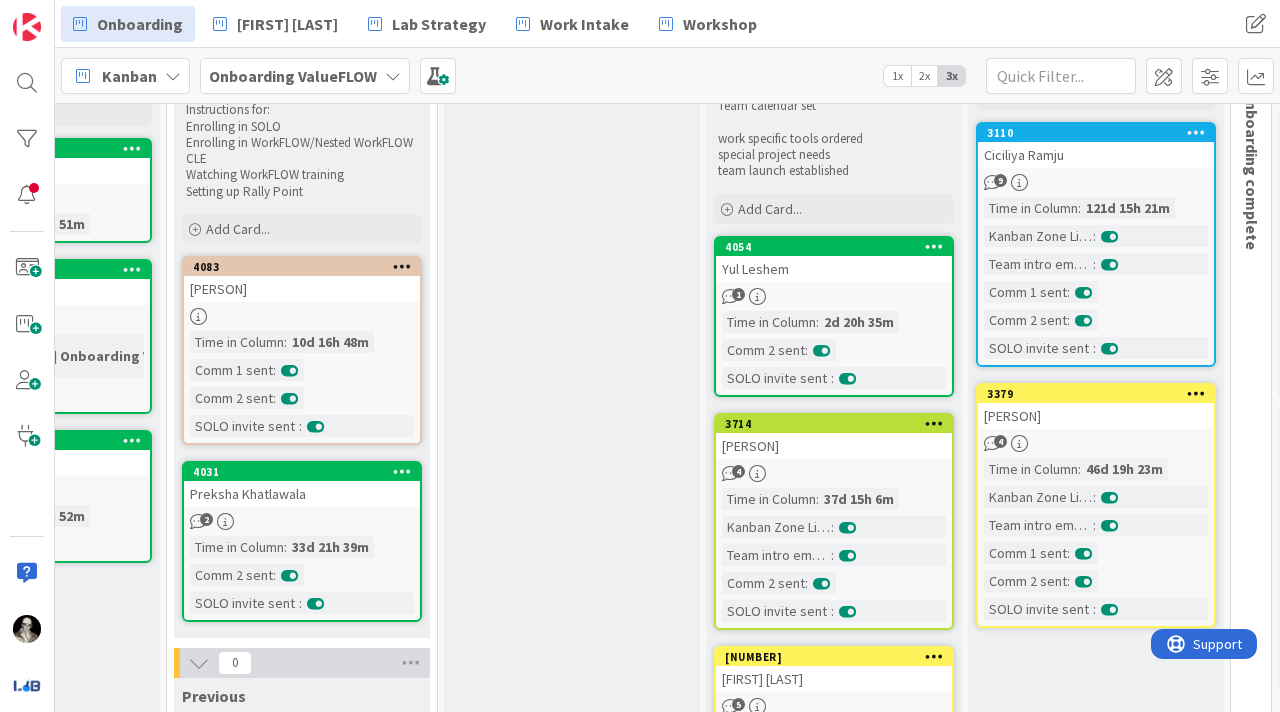 scroll, scrollTop: 153, scrollLeft: 650, axis: both 